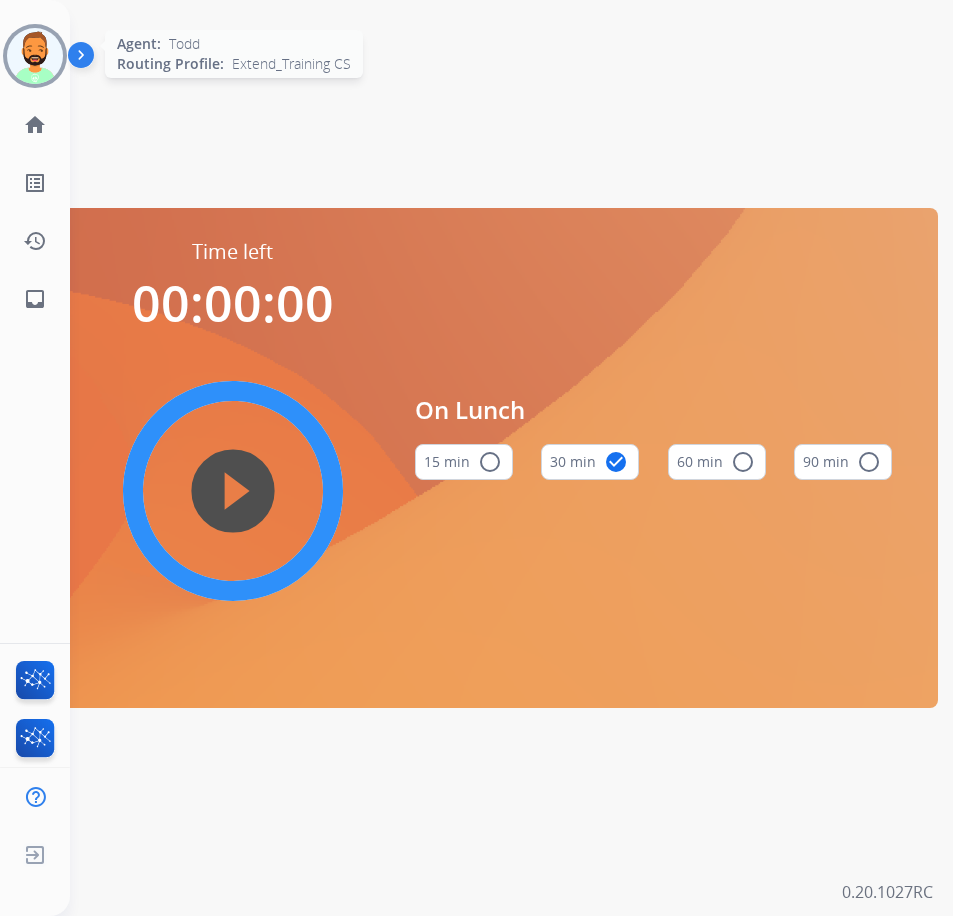scroll, scrollTop: 0, scrollLeft: 0, axis: both 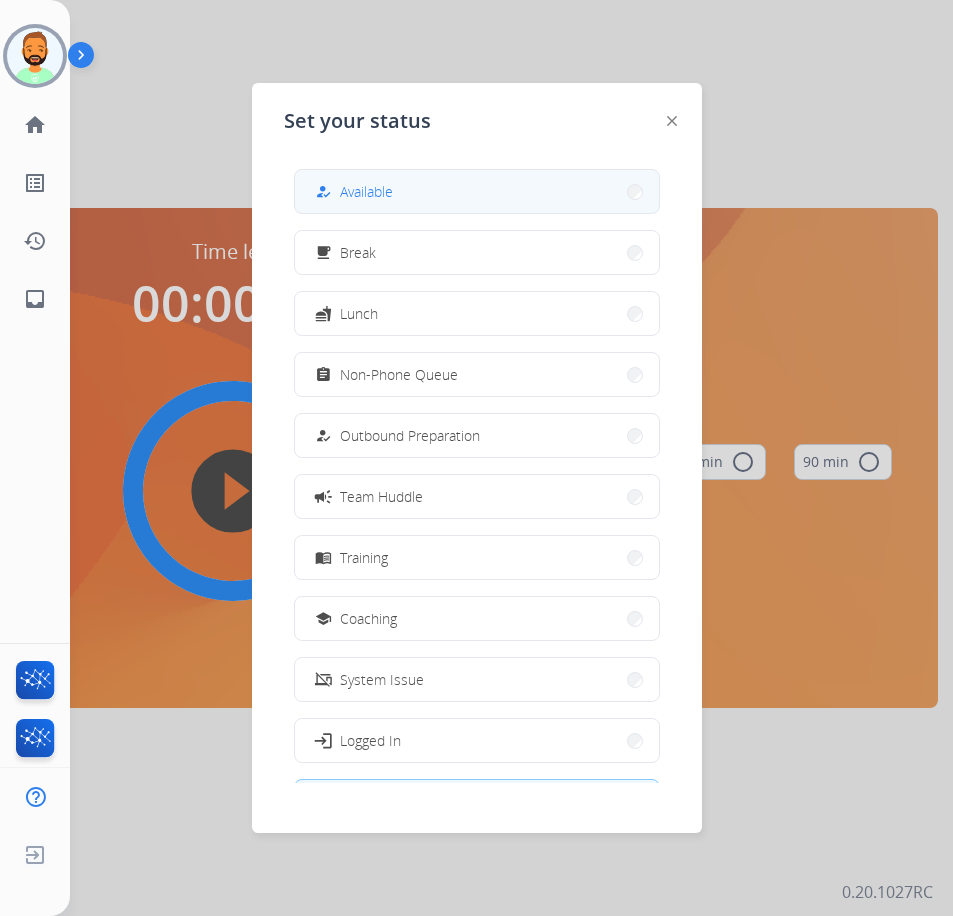 click on "how_to_reg Available" at bounding box center (477, 191) 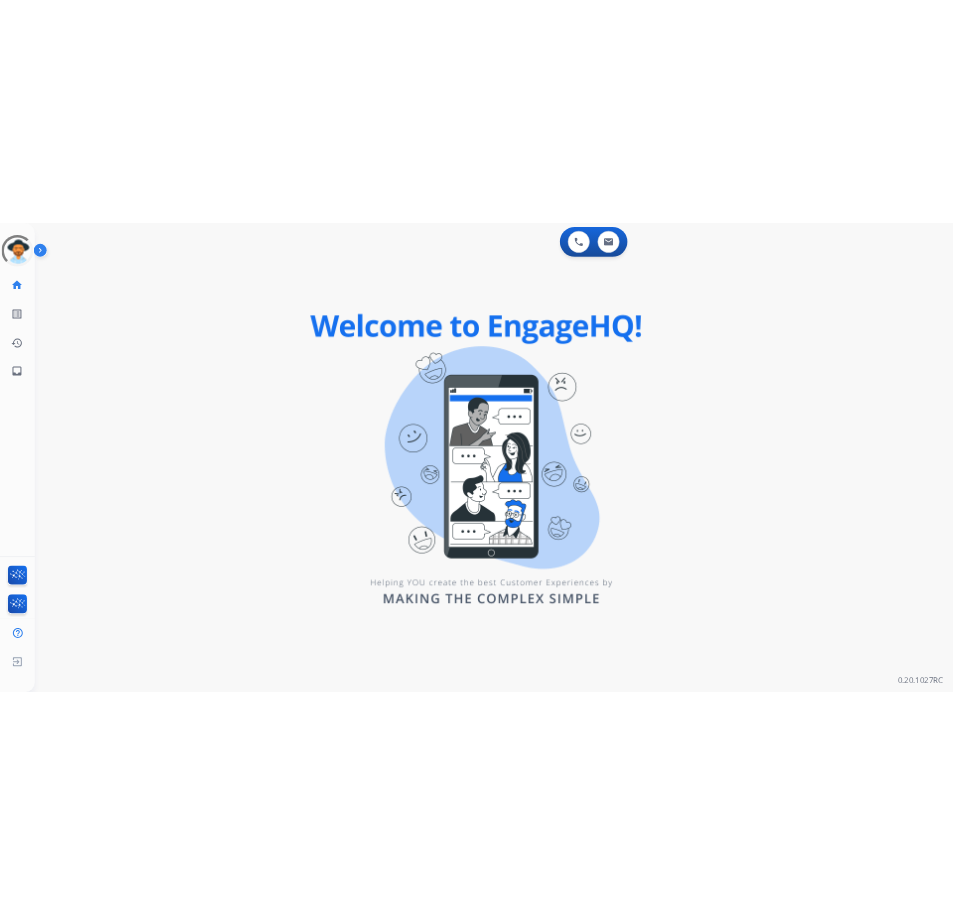 scroll, scrollTop: 0, scrollLeft: 0, axis: both 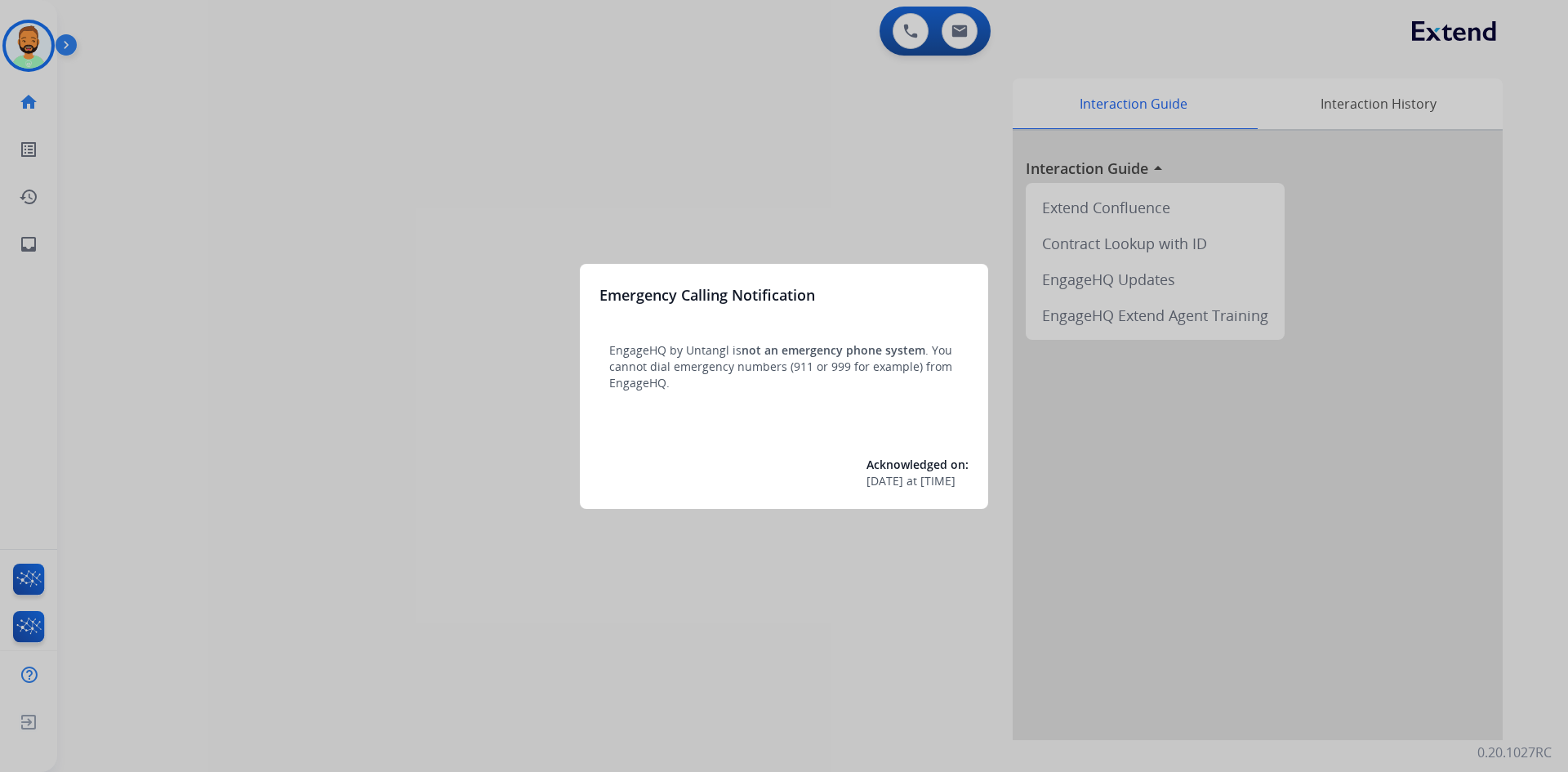 click at bounding box center [784, 386] 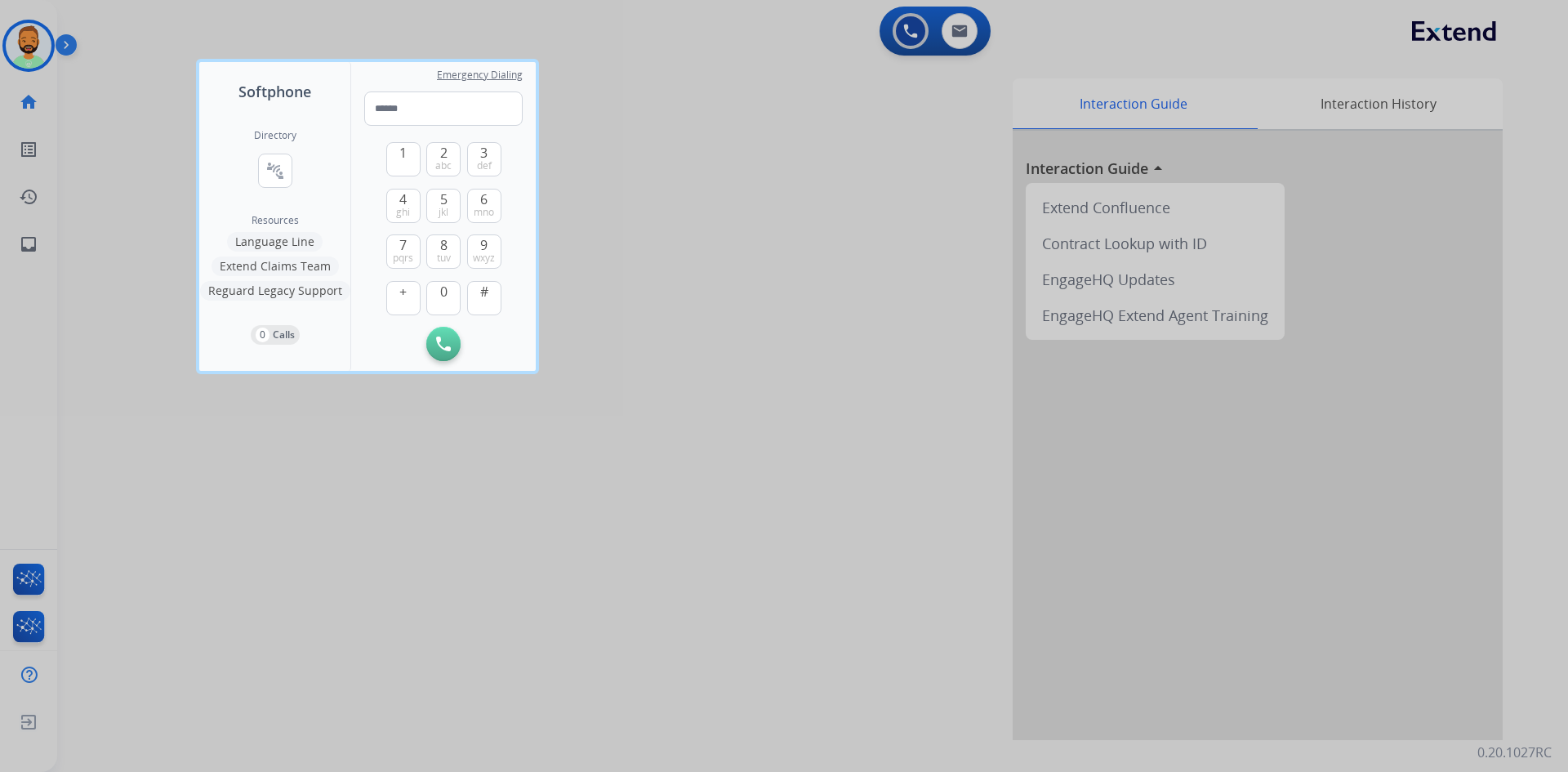 click at bounding box center (784, 386) 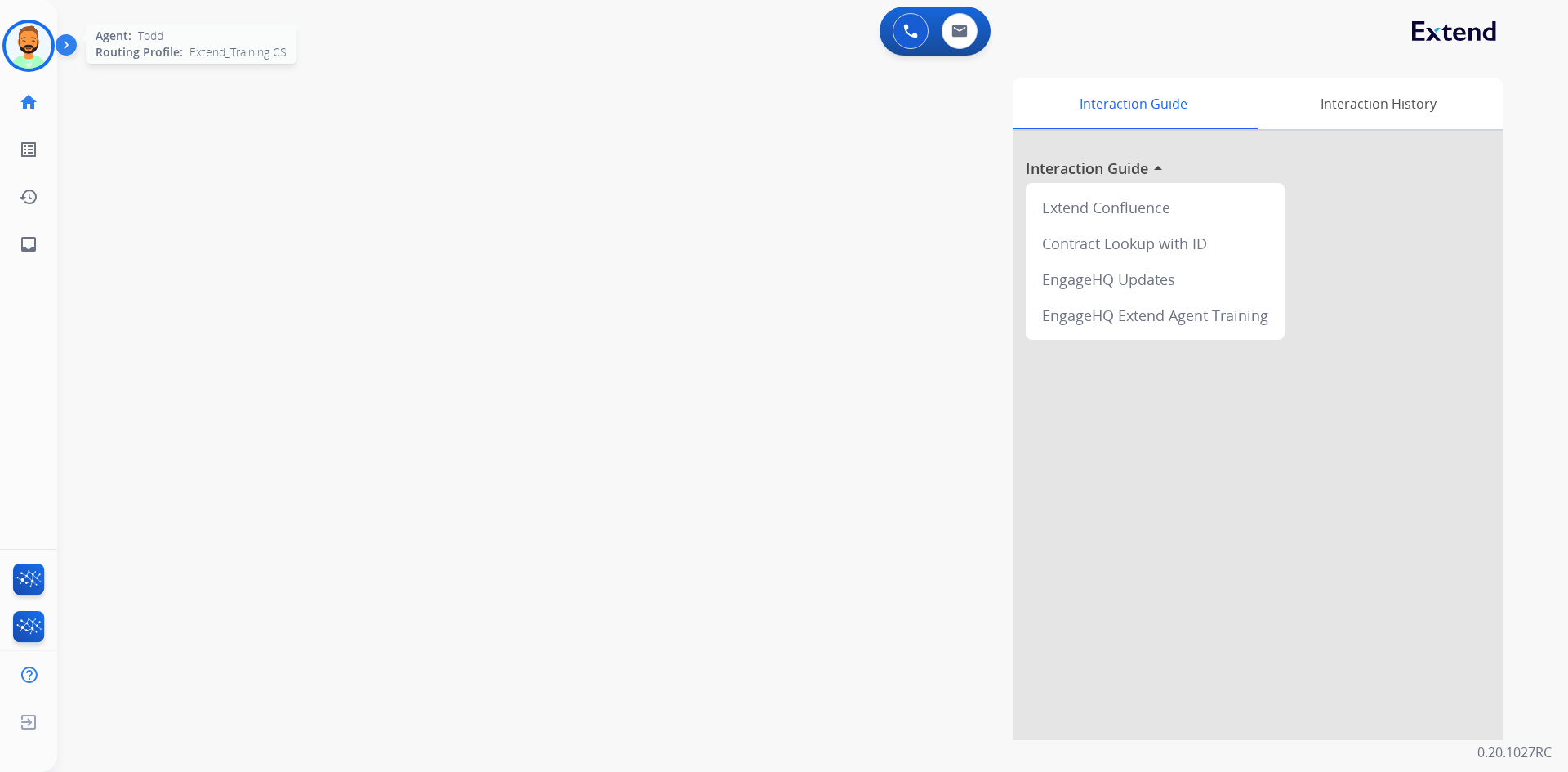 click at bounding box center [29, 46] 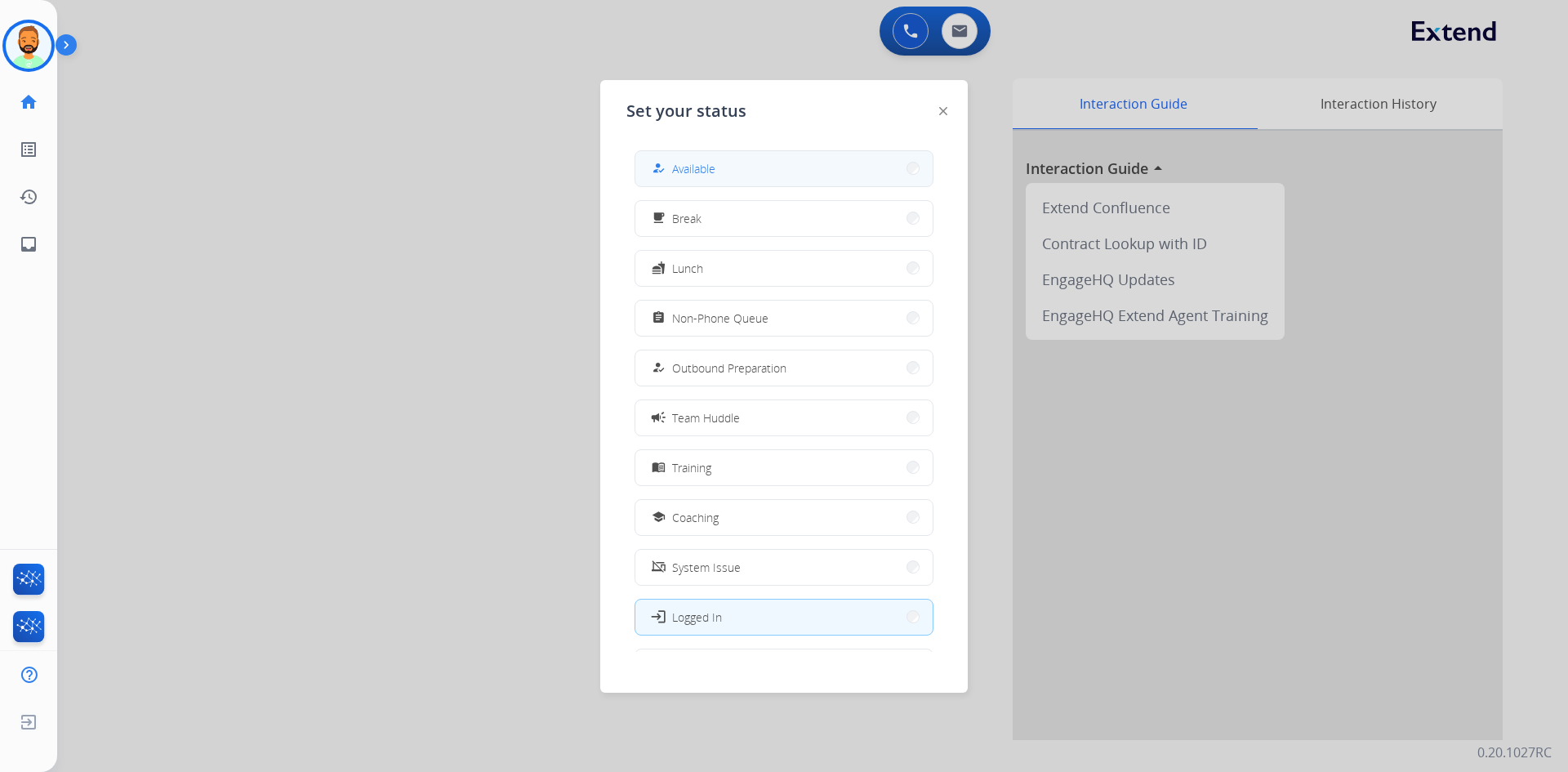 click on "how_to_reg" at bounding box center (658, 168) 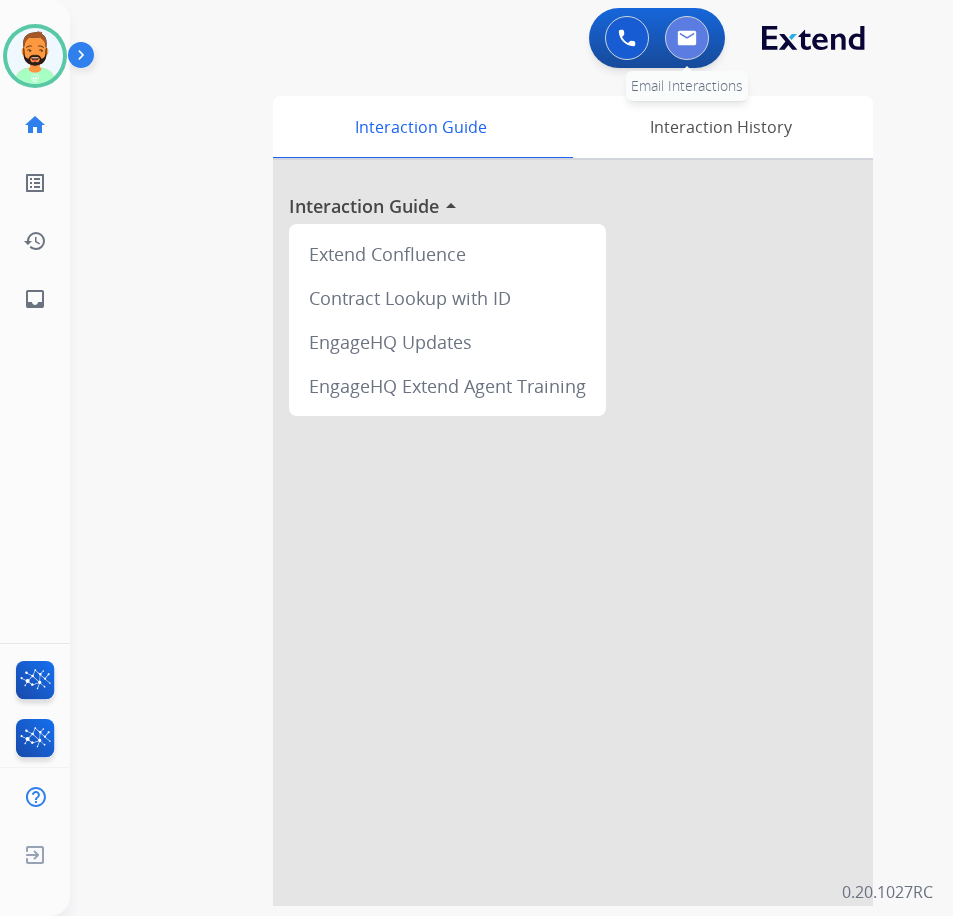 click at bounding box center (687, 38) 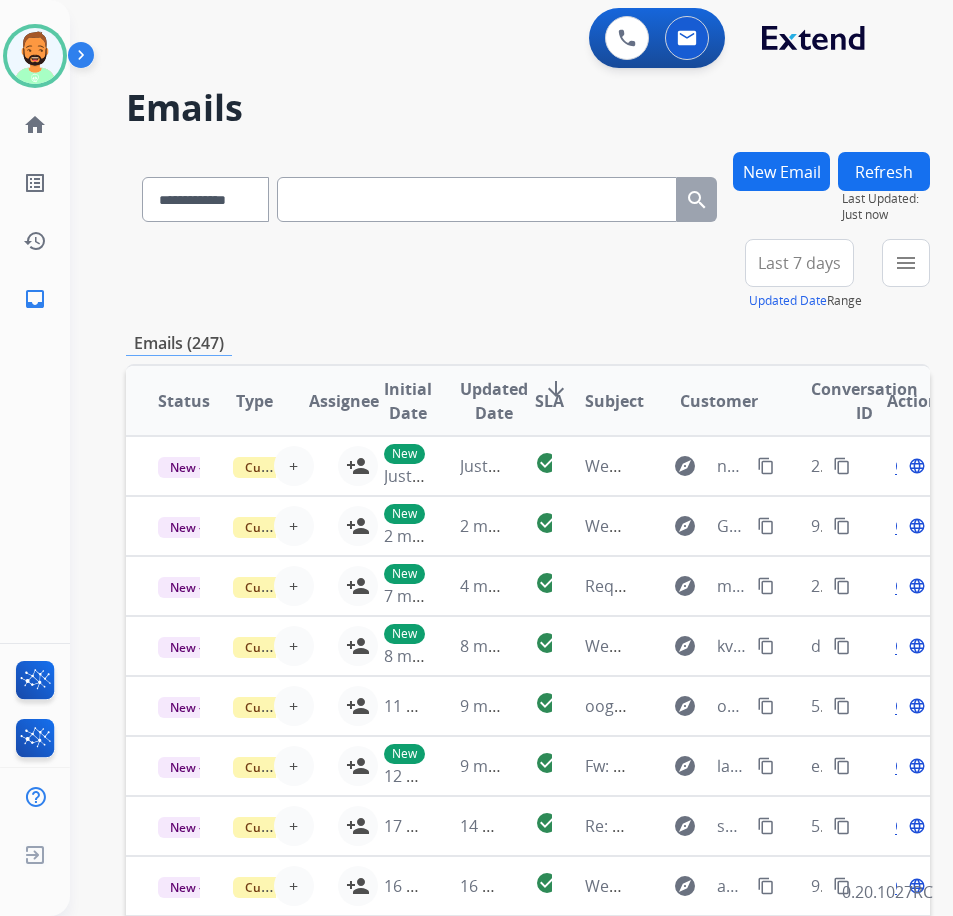 click on "Last 7 days" at bounding box center [799, 263] 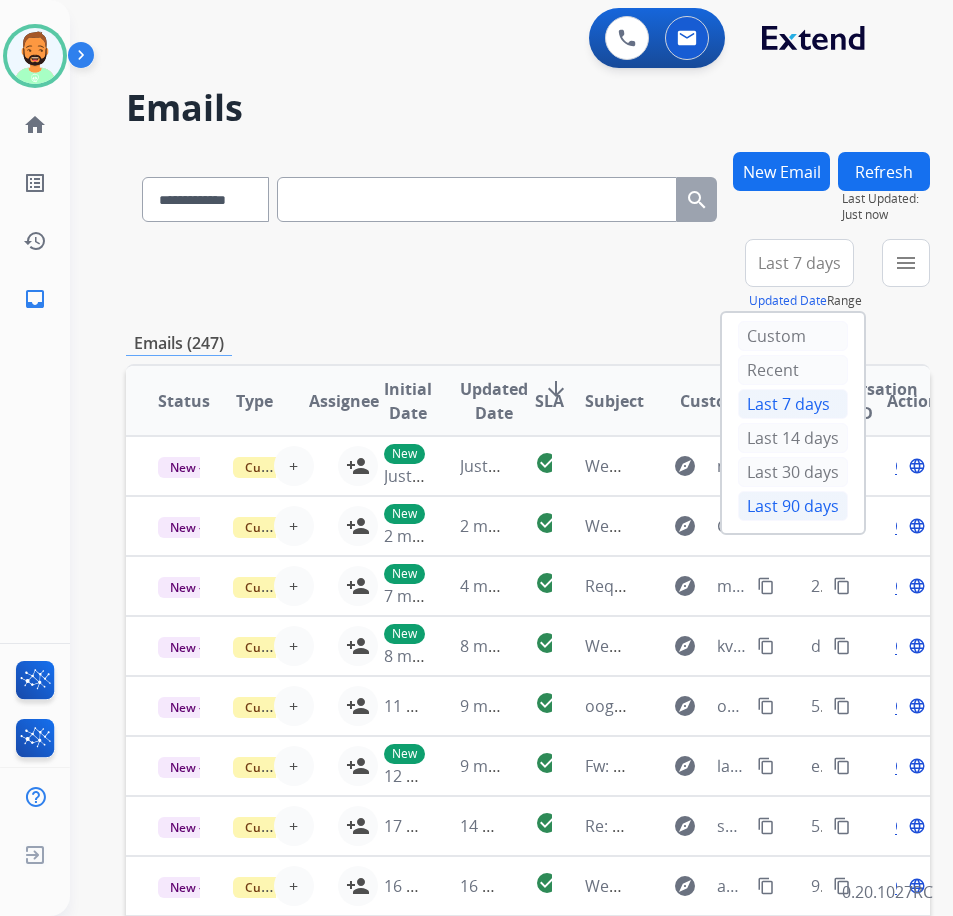 click on "Last 90 days" at bounding box center [793, 506] 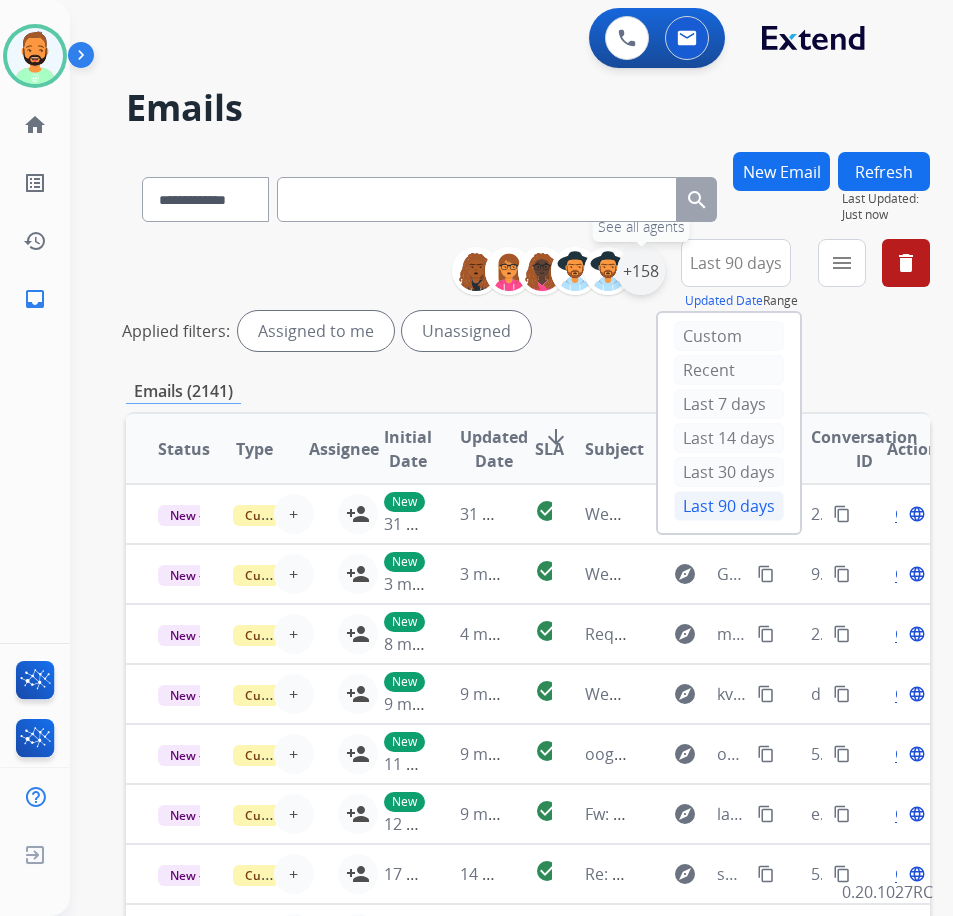 click on "+158" at bounding box center (641, 271) 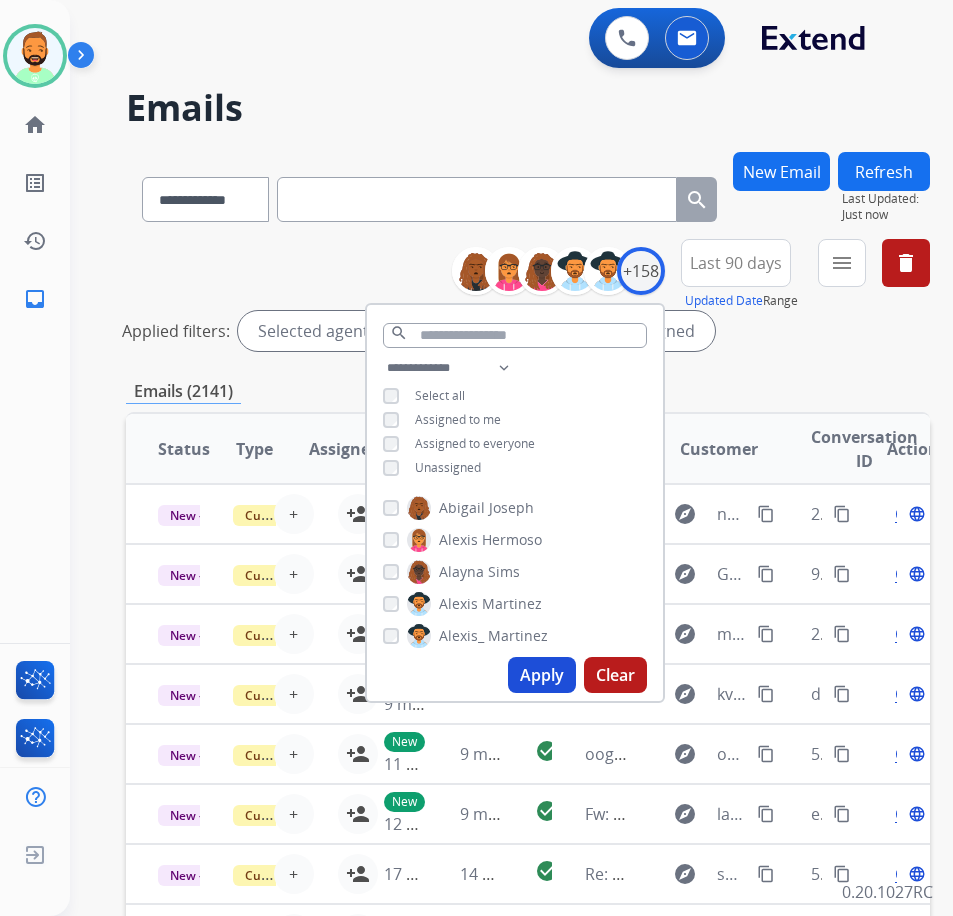 click on "Unassigned" at bounding box center [448, 467] 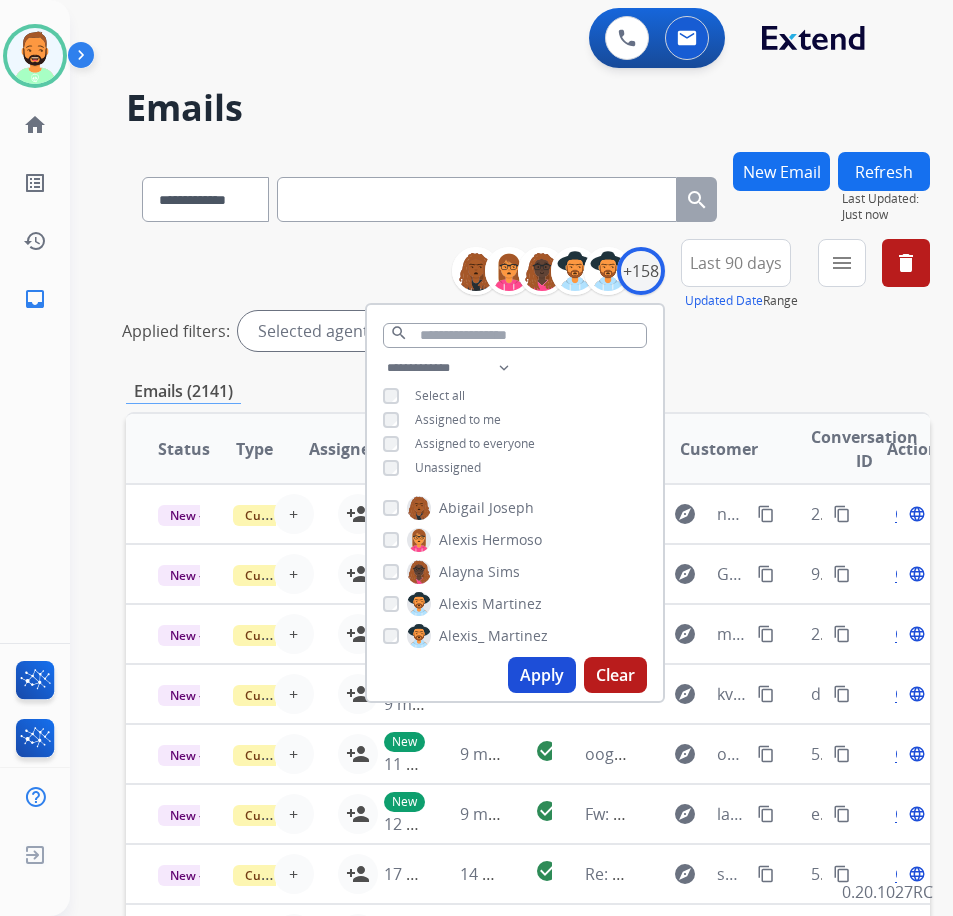 click on "Apply" at bounding box center (542, 675) 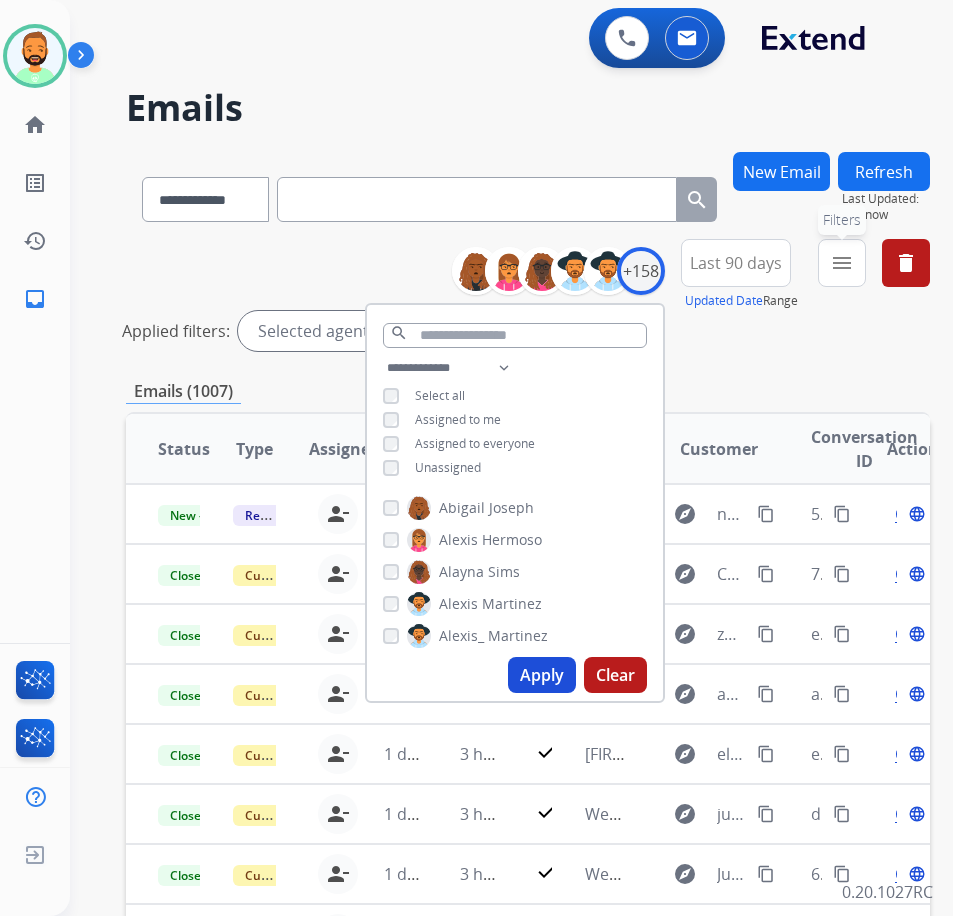 click on "menu  Filters" at bounding box center (842, 263) 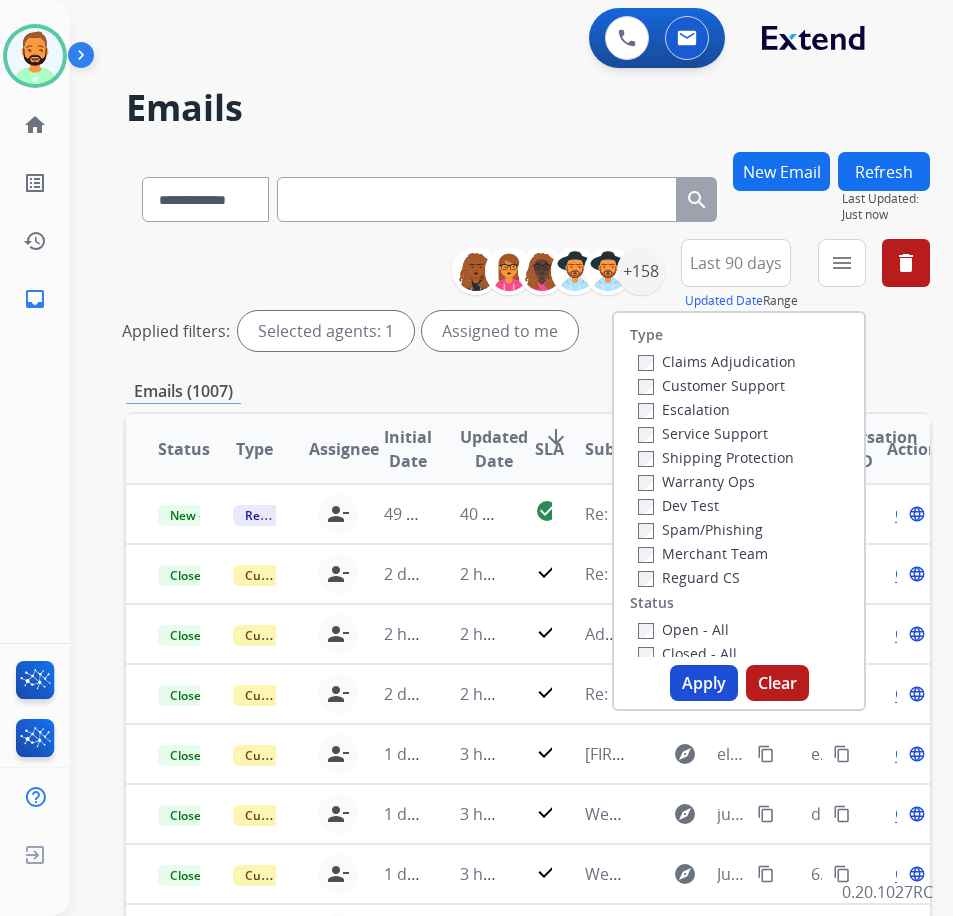 click on "Customer Support" at bounding box center [711, 385] 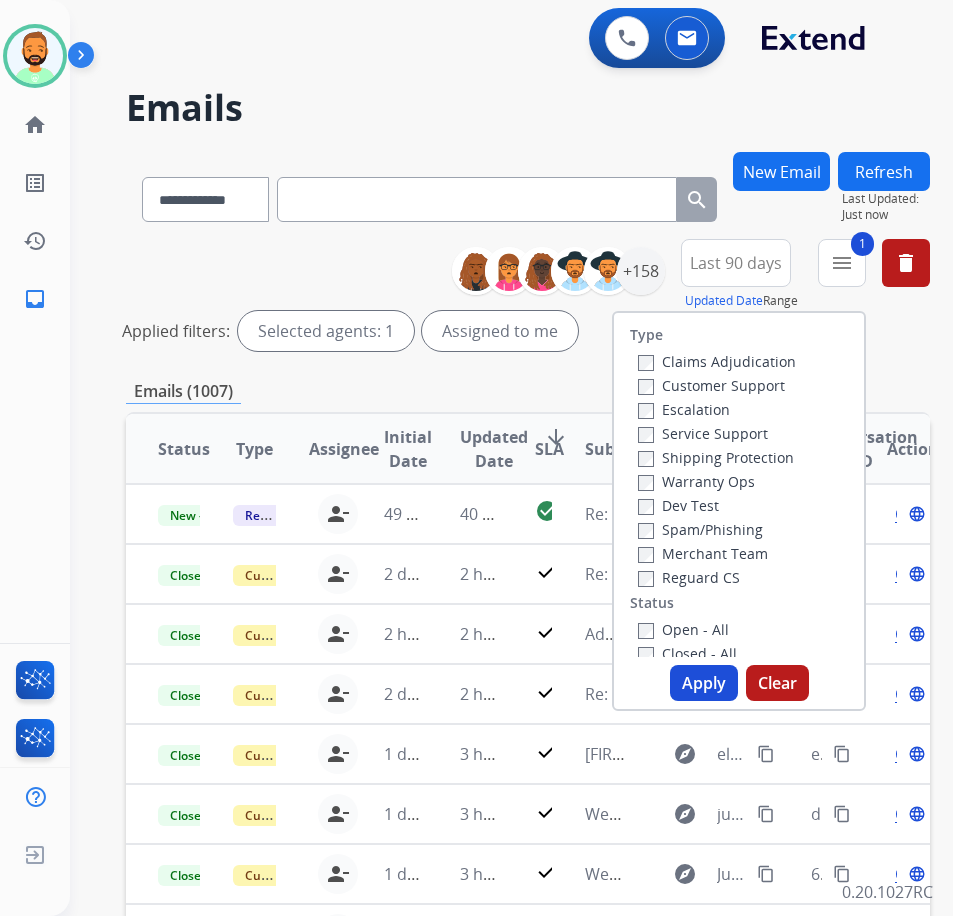 click on "Shipping Protection" at bounding box center (716, 457) 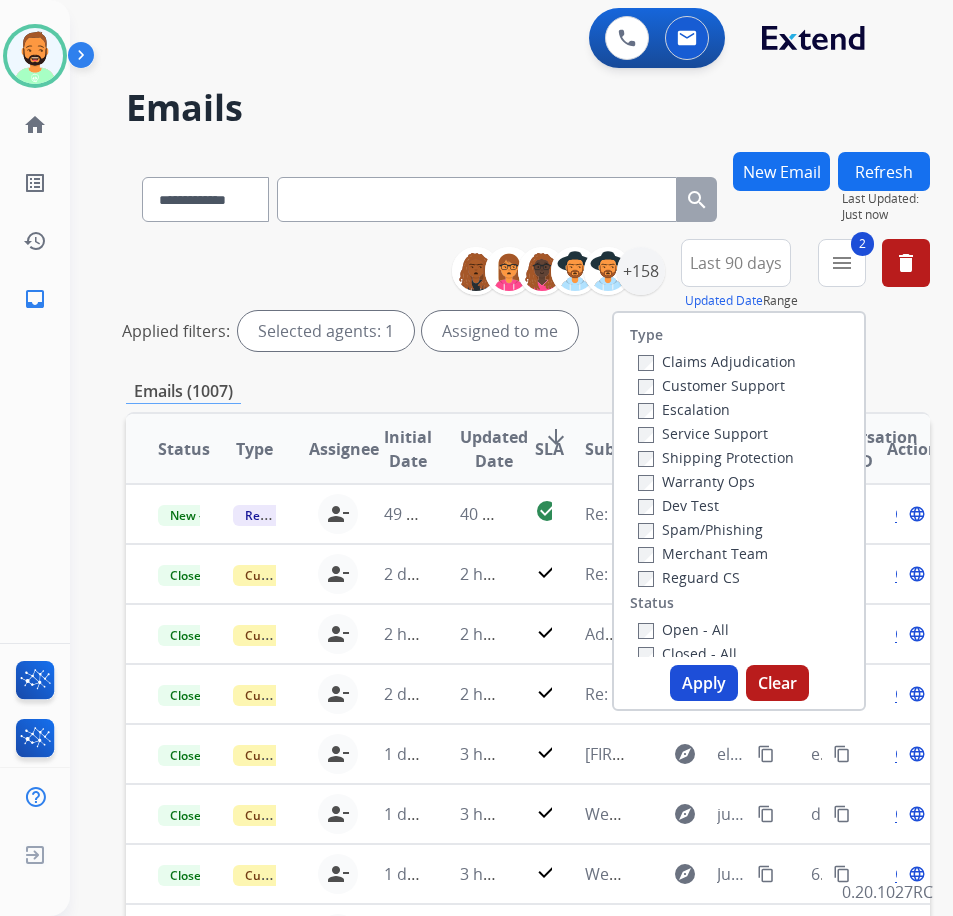 click on "Open - All" at bounding box center (683, 629) 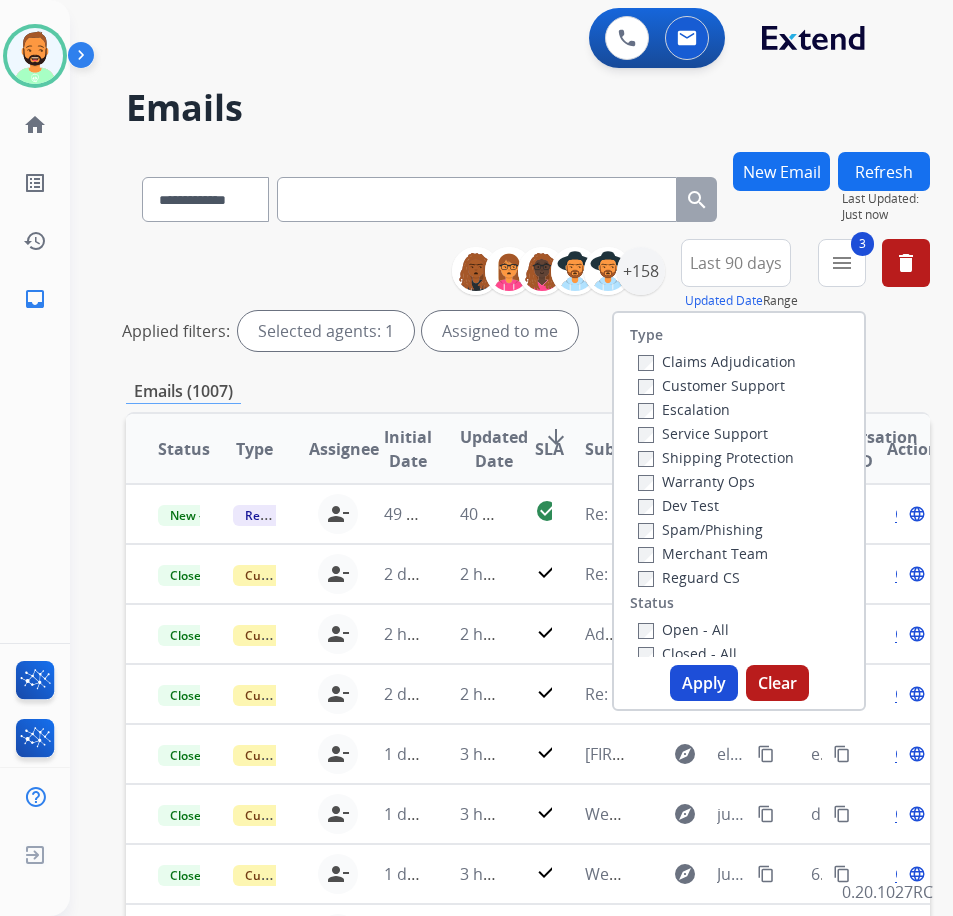 click on "Apply" at bounding box center (704, 683) 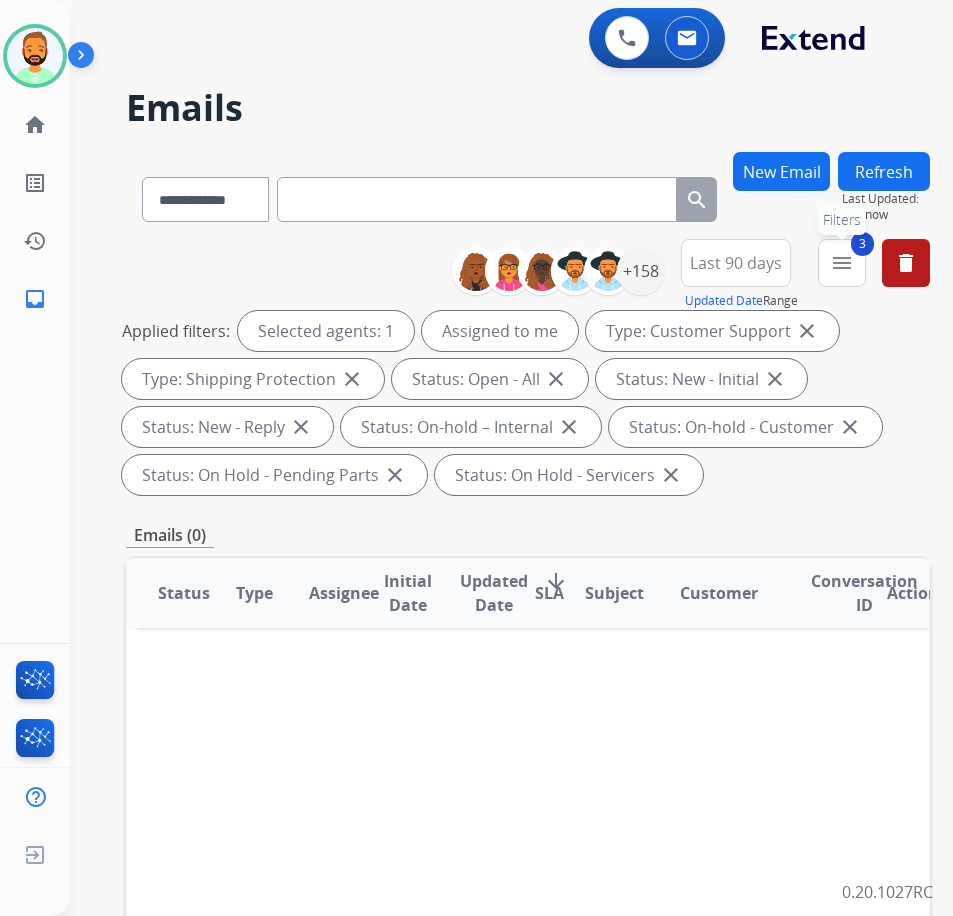 click on "menu" at bounding box center [842, 263] 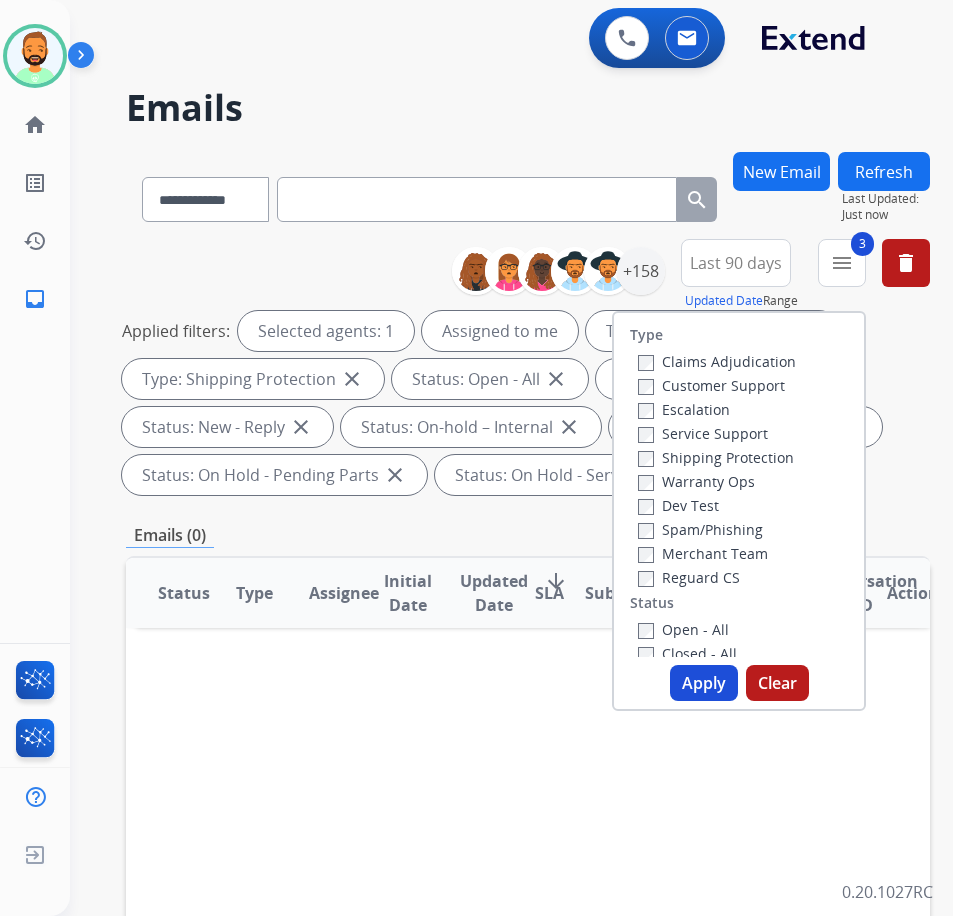 click on "Reguard CS" at bounding box center (689, 577) 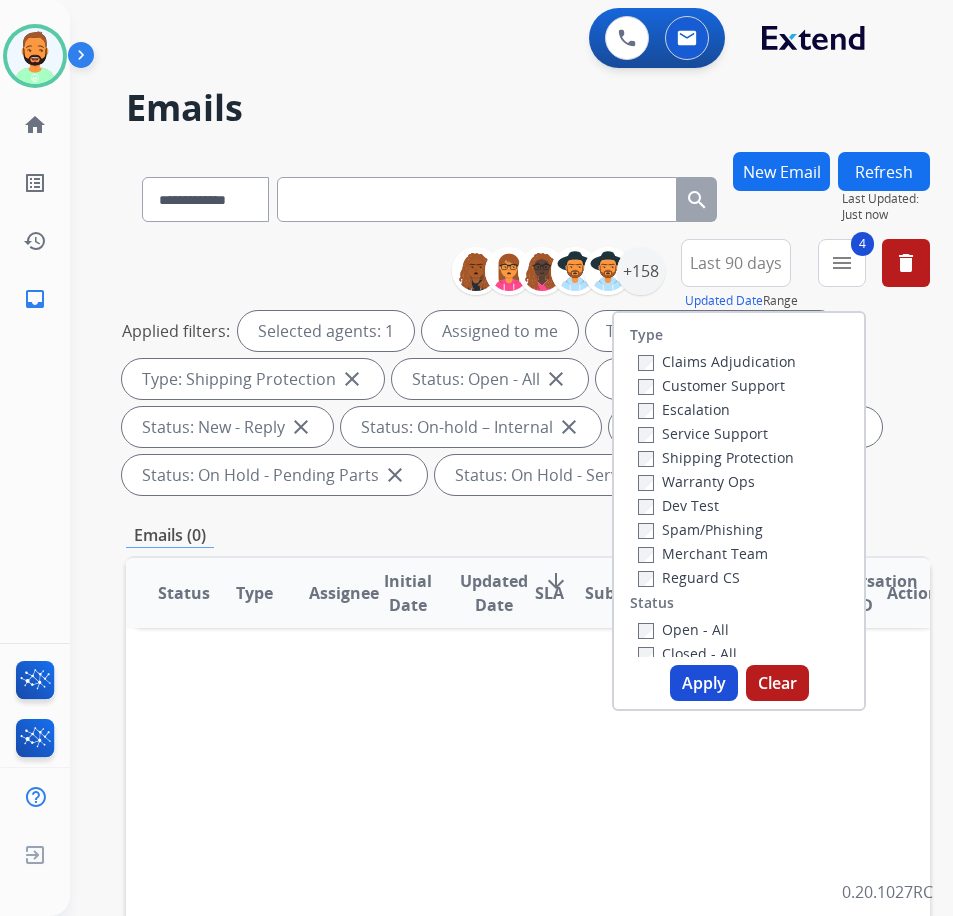 click on "Apply" at bounding box center [704, 683] 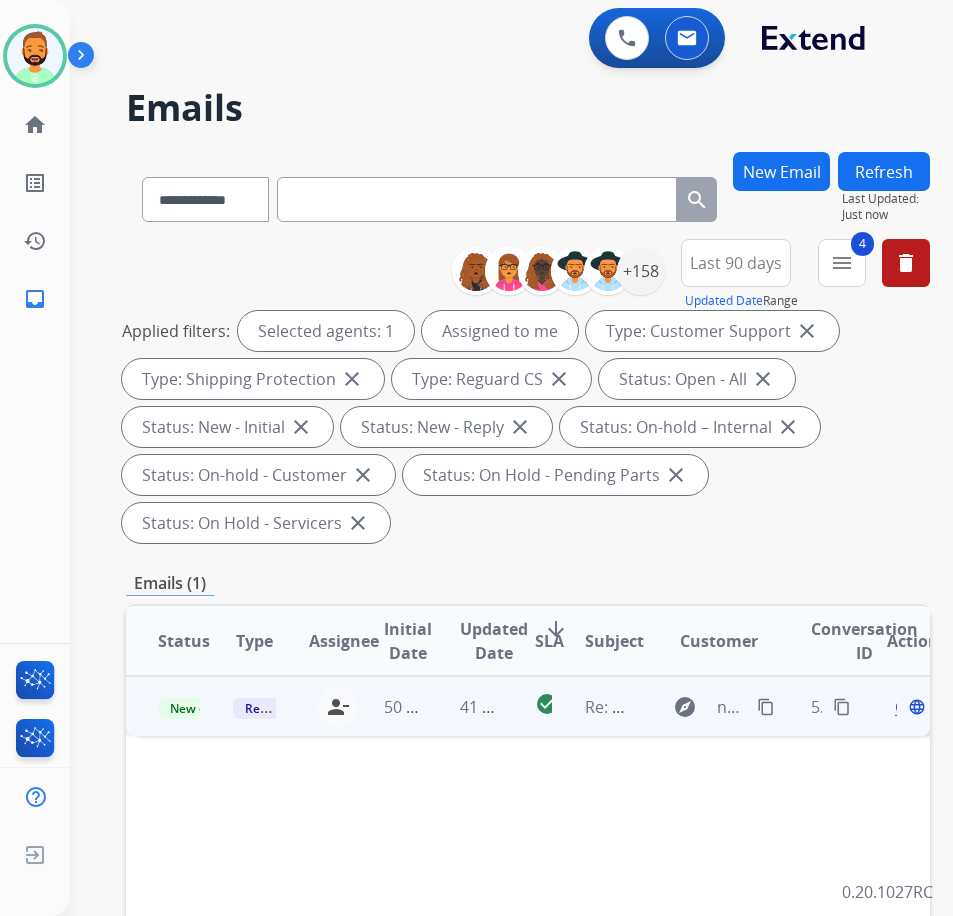 click on "41 minutes ago" at bounding box center (465, 706) 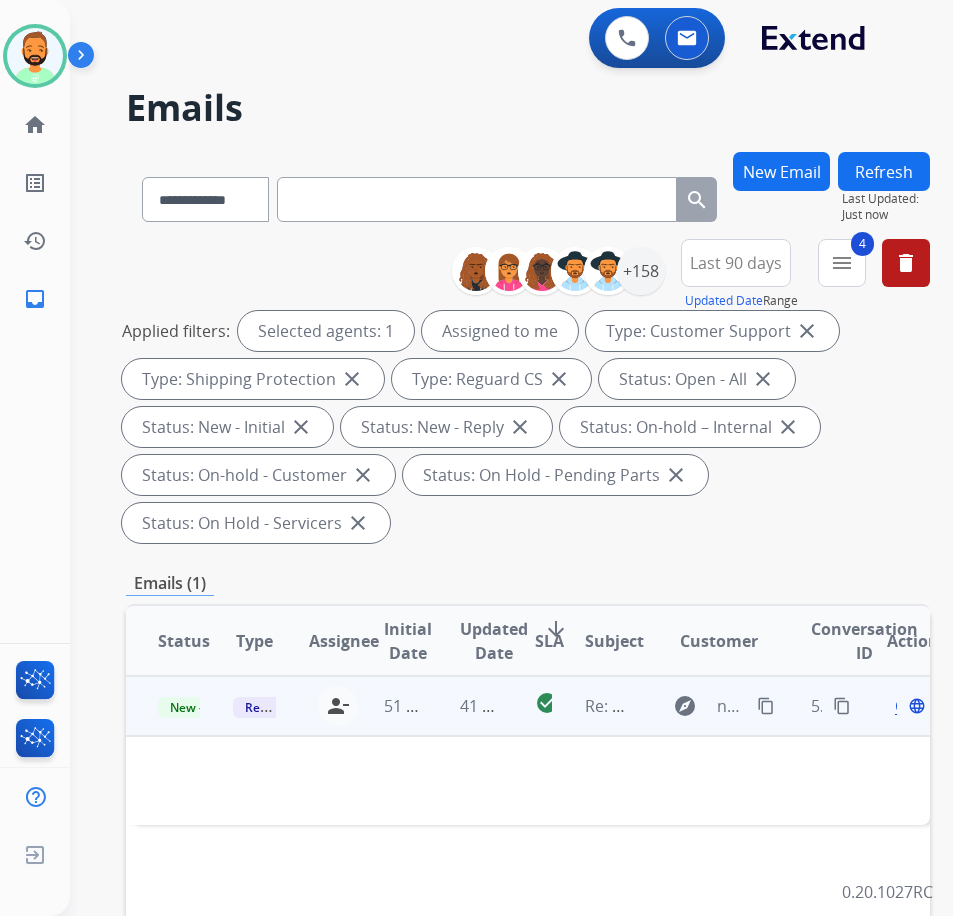 click on "Open language" at bounding box center [908, 706] 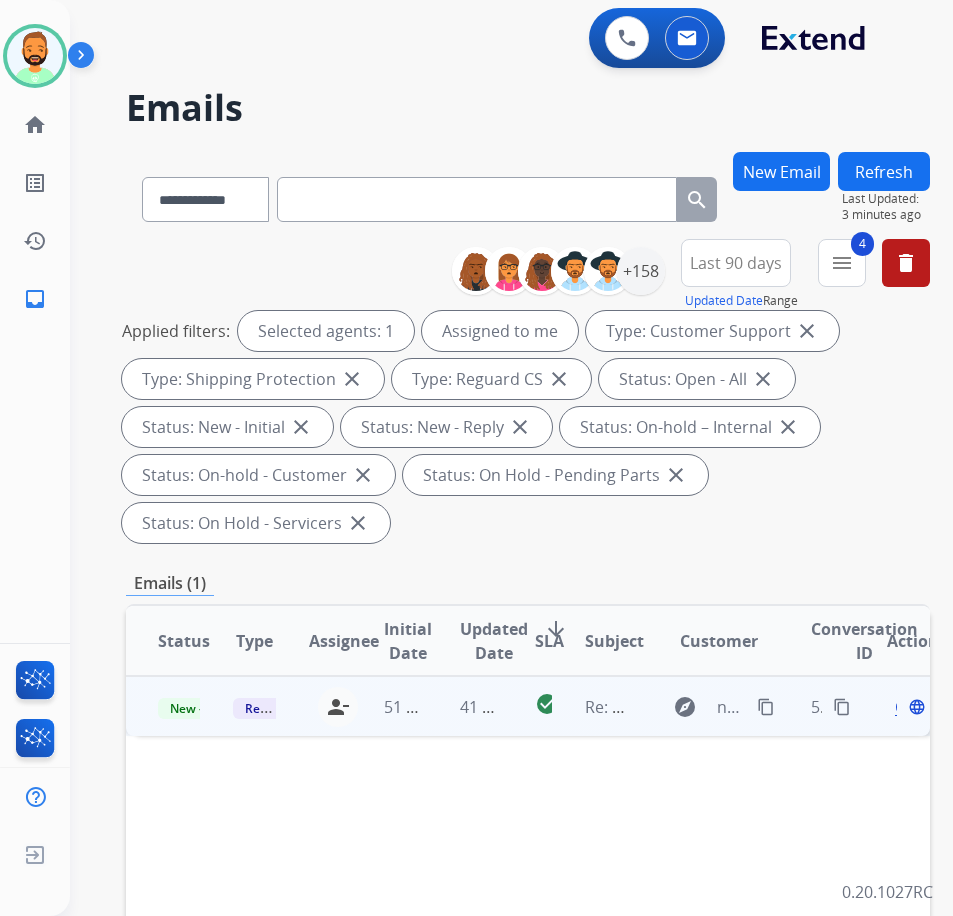 click on "Open" at bounding box center [915, 707] 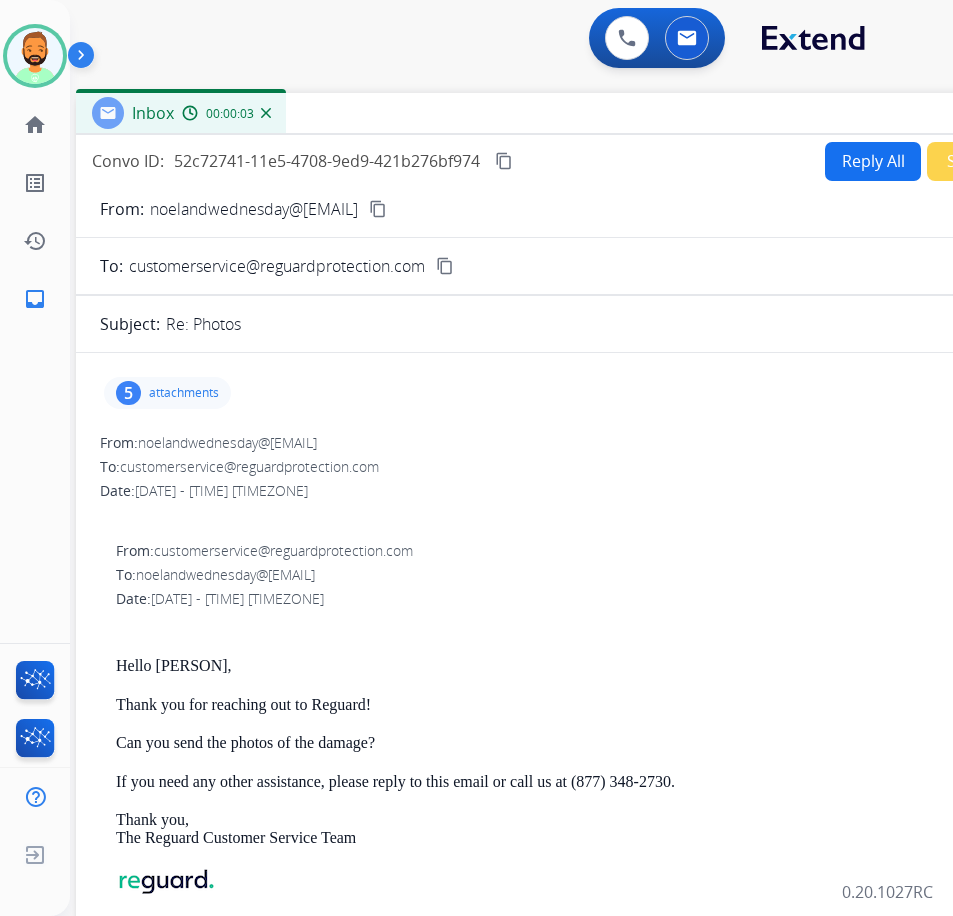 drag, startPoint x: 299, startPoint y: 159, endPoint x: 470, endPoint y: 130, distance: 173.44164 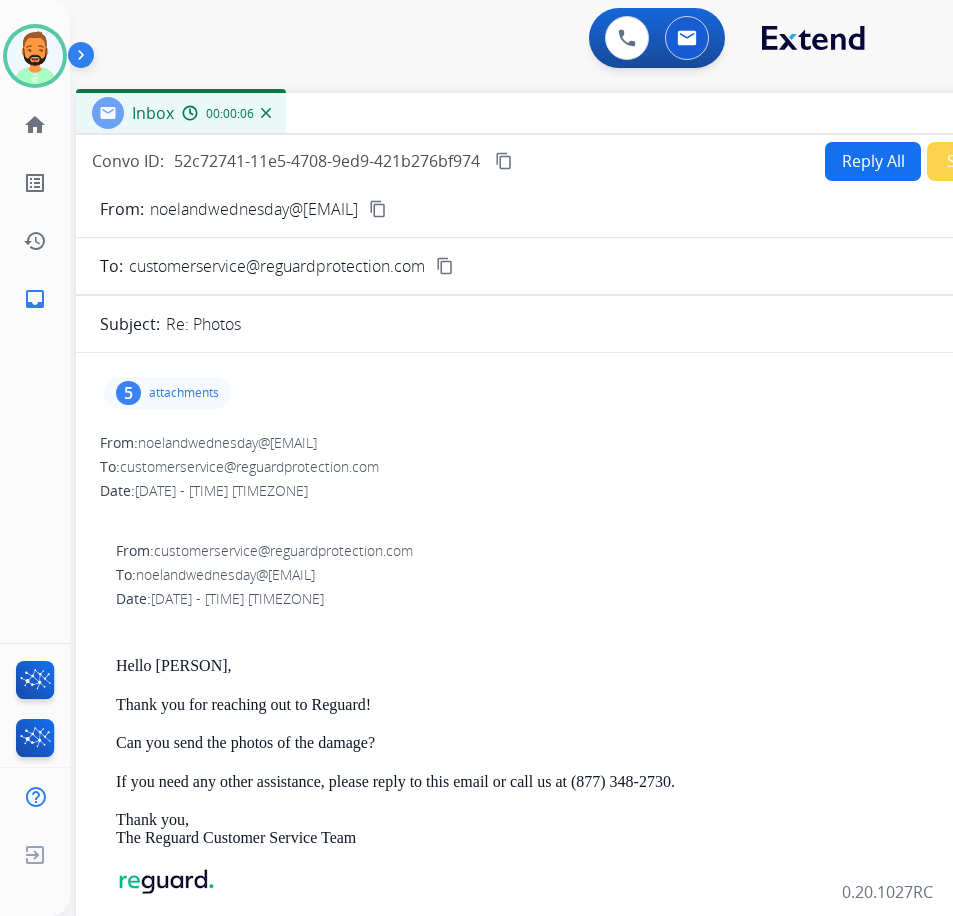 click on "attachments" at bounding box center (184, 393) 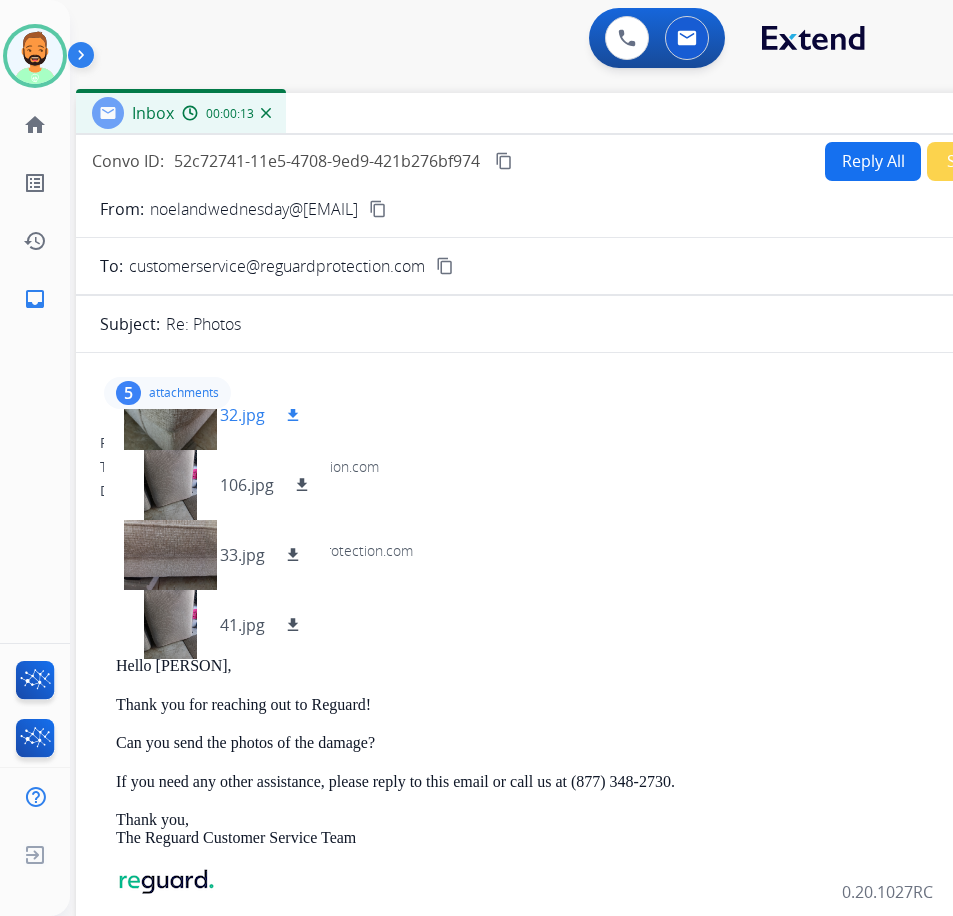 scroll, scrollTop: 100, scrollLeft: 0, axis: vertical 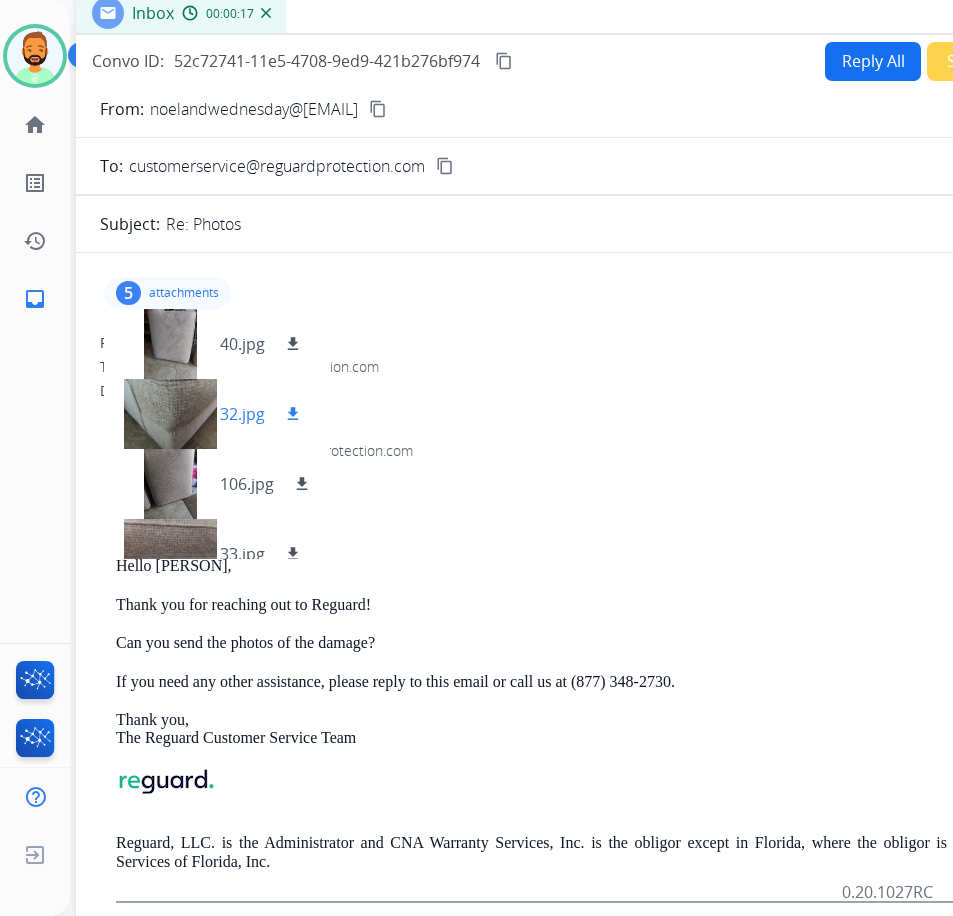 click on "download" at bounding box center (293, 414) 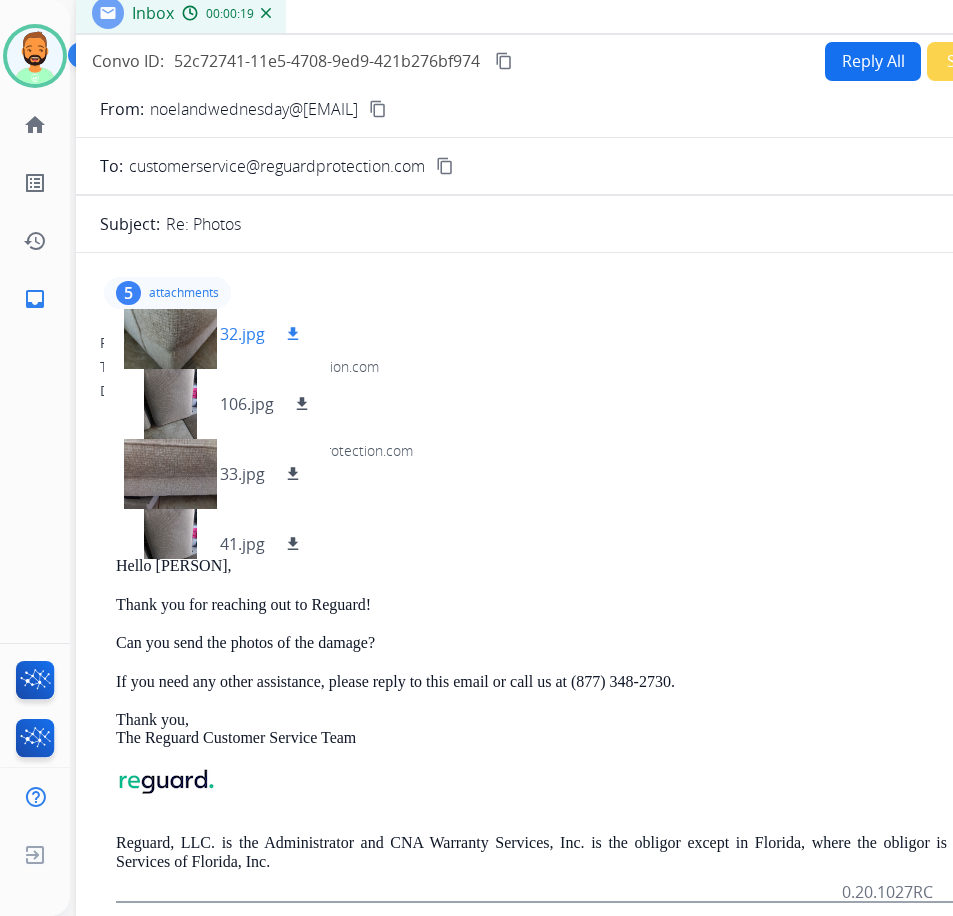 scroll, scrollTop: 100, scrollLeft: 0, axis: vertical 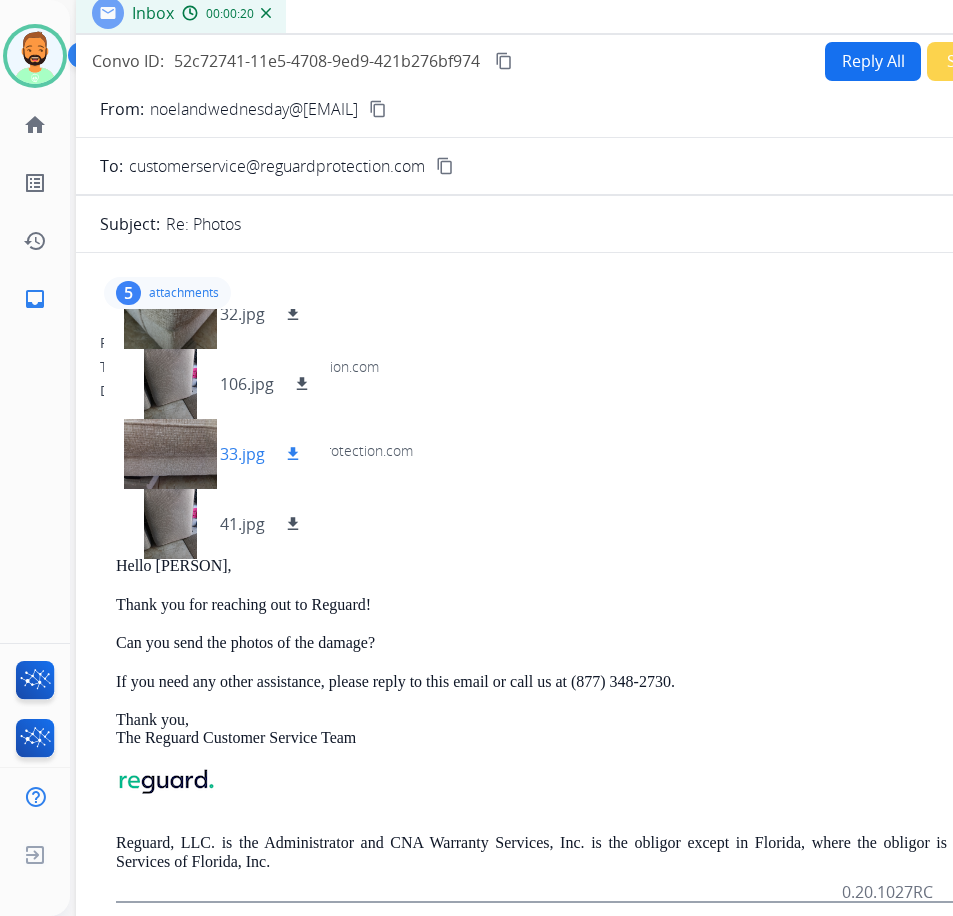 click on "download" at bounding box center (293, 454) 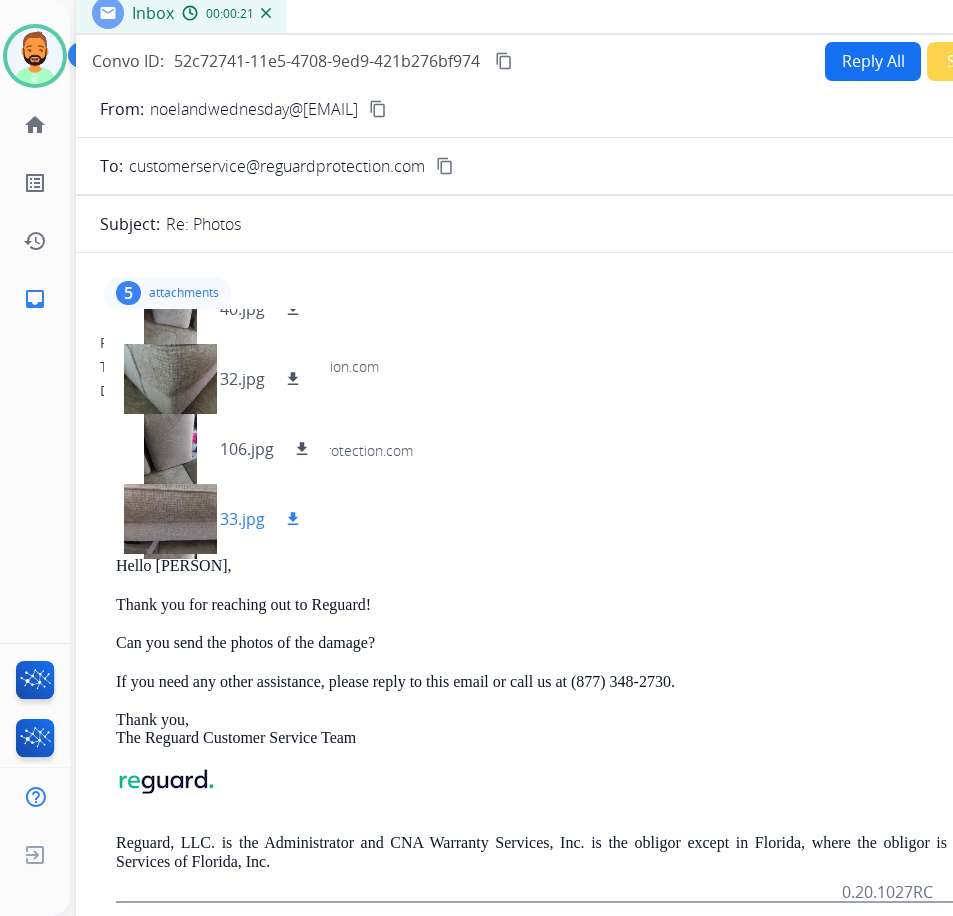 scroll, scrollTop: 0, scrollLeft: 0, axis: both 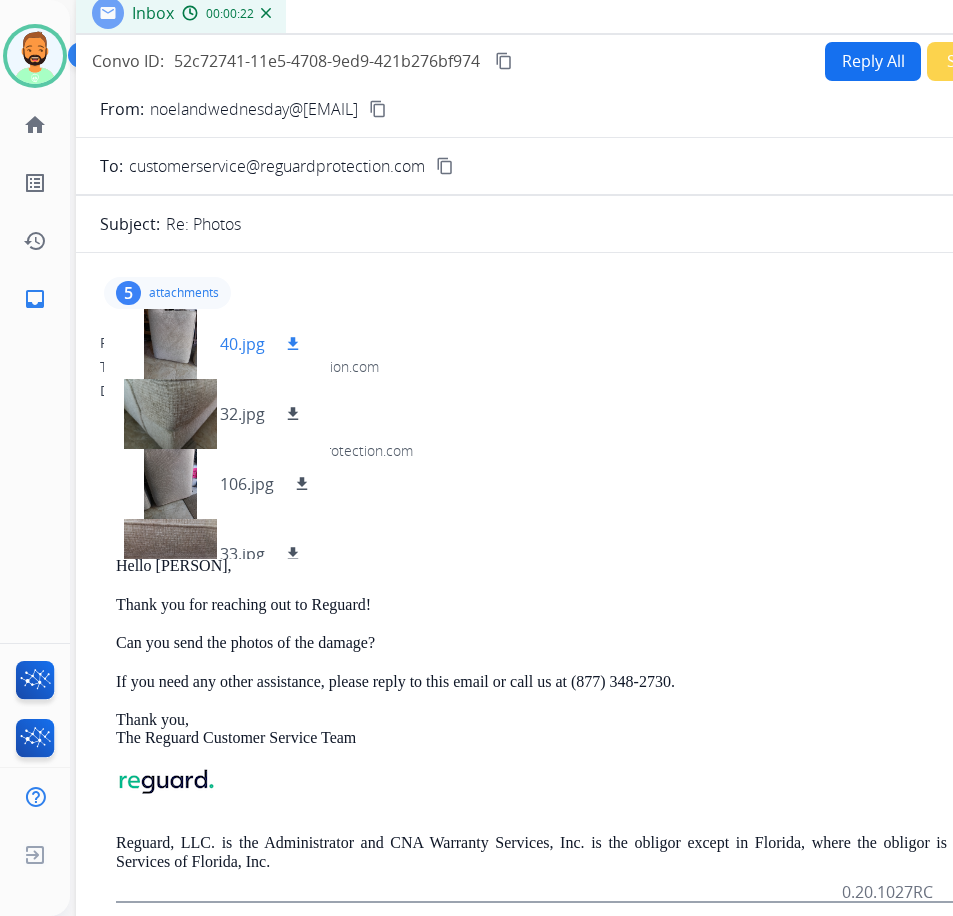 click on "download" at bounding box center [293, 344] 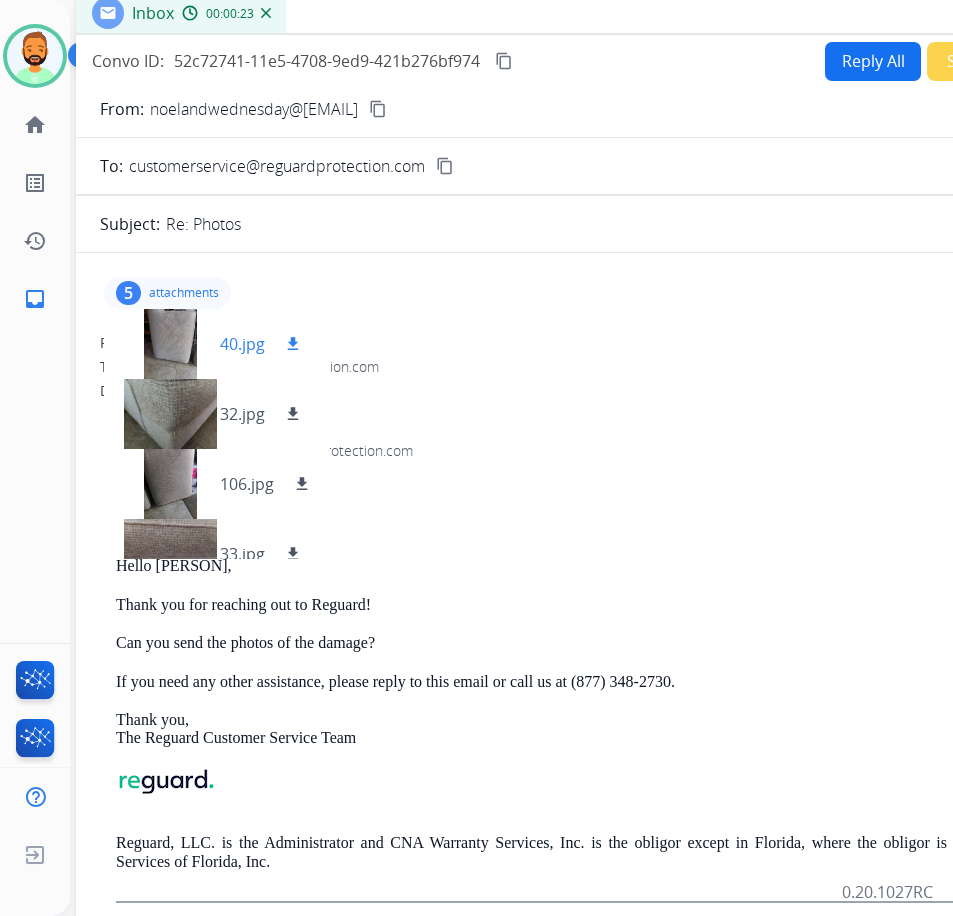 scroll, scrollTop: 100, scrollLeft: 0, axis: vertical 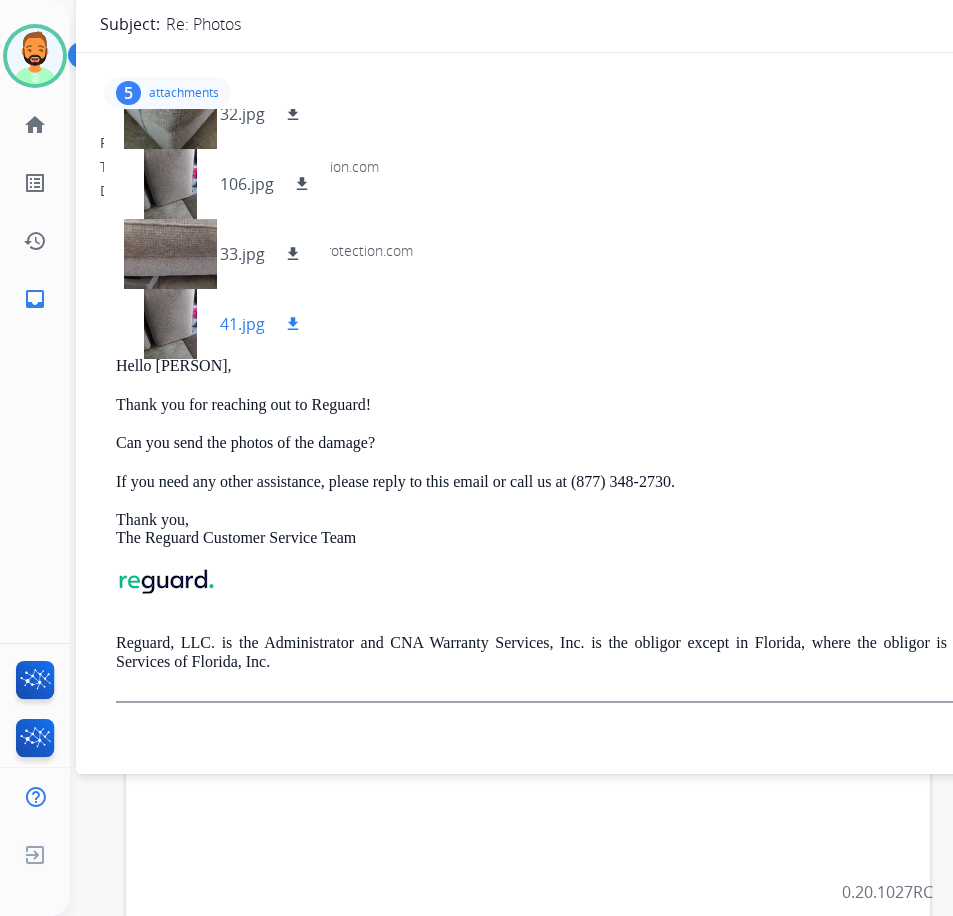 click on "download" at bounding box center [293, 324] 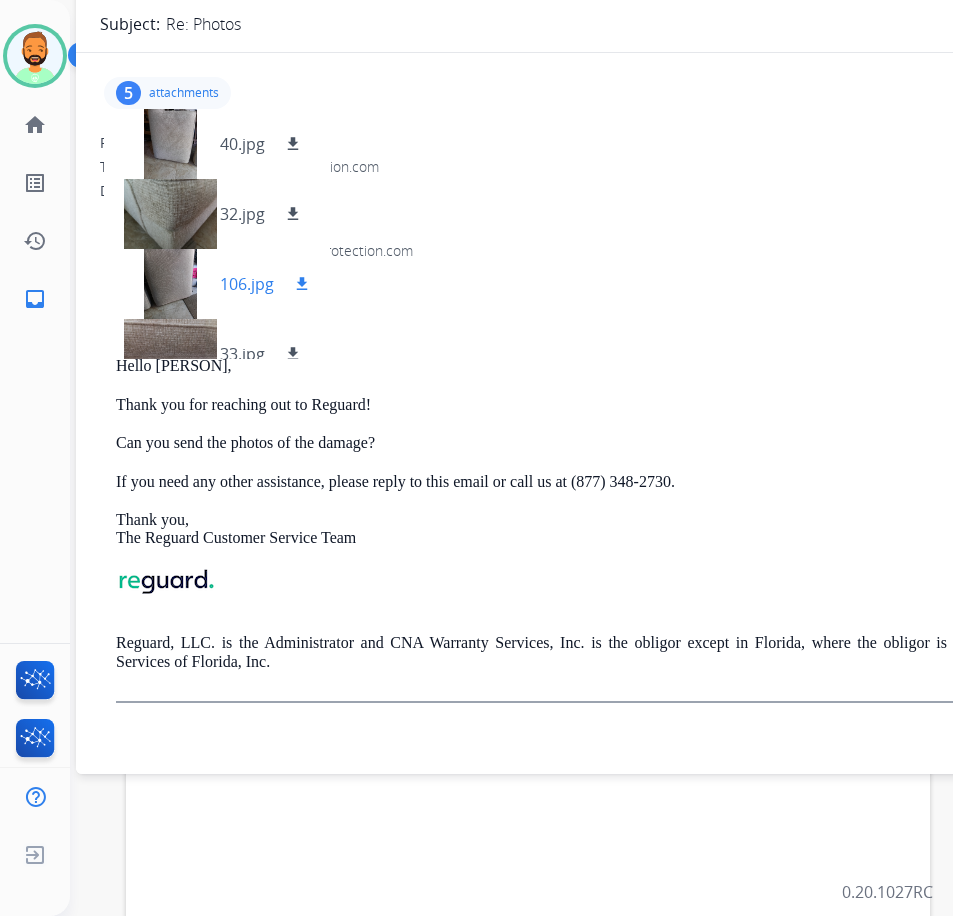 click on "download" at bounding box center (302, 284) 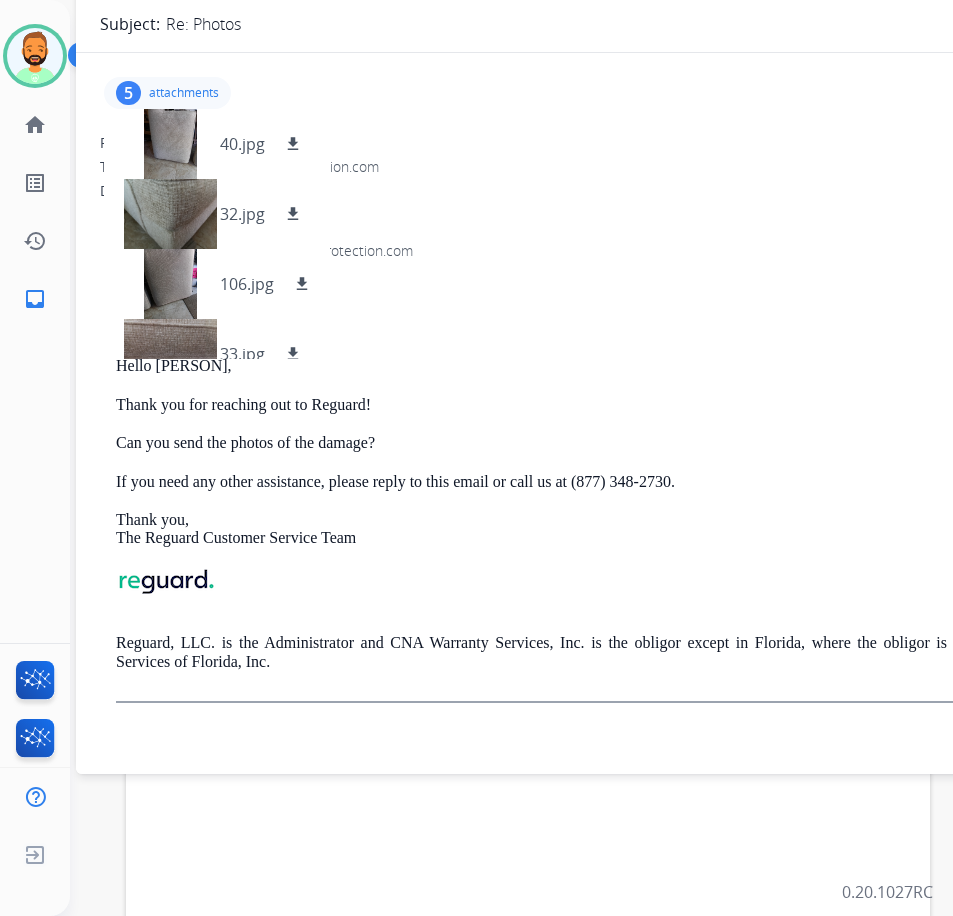 click on "From:  customerservice@[EMAIL]" at bounding box center (584, 251) 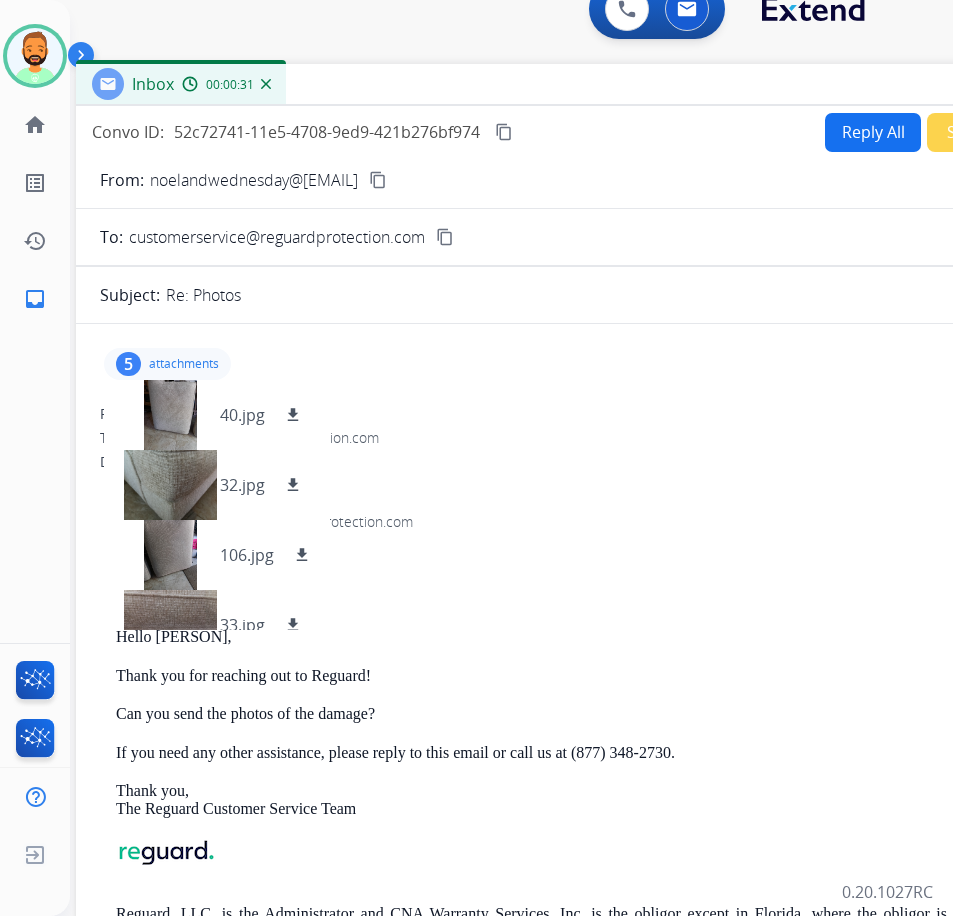 scroll, scrollTop: 0, scrollLeft: 0, axis: both 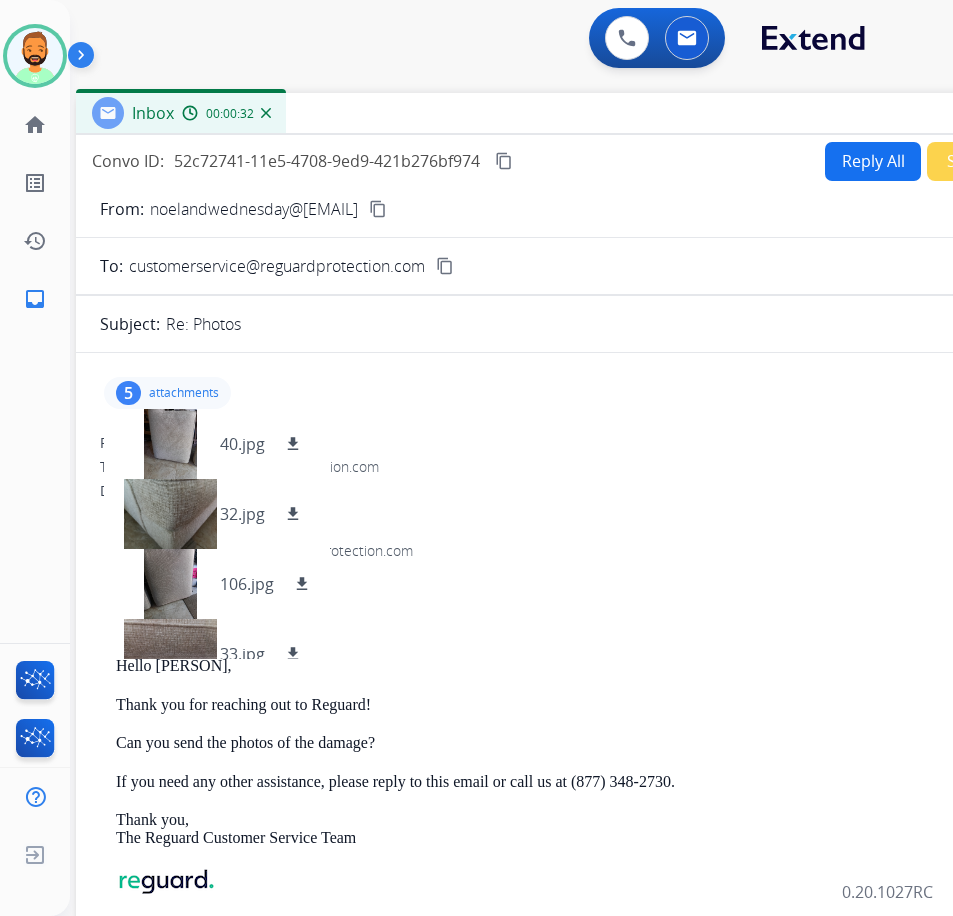 click on "attachments" at bounding box center (184, 393) 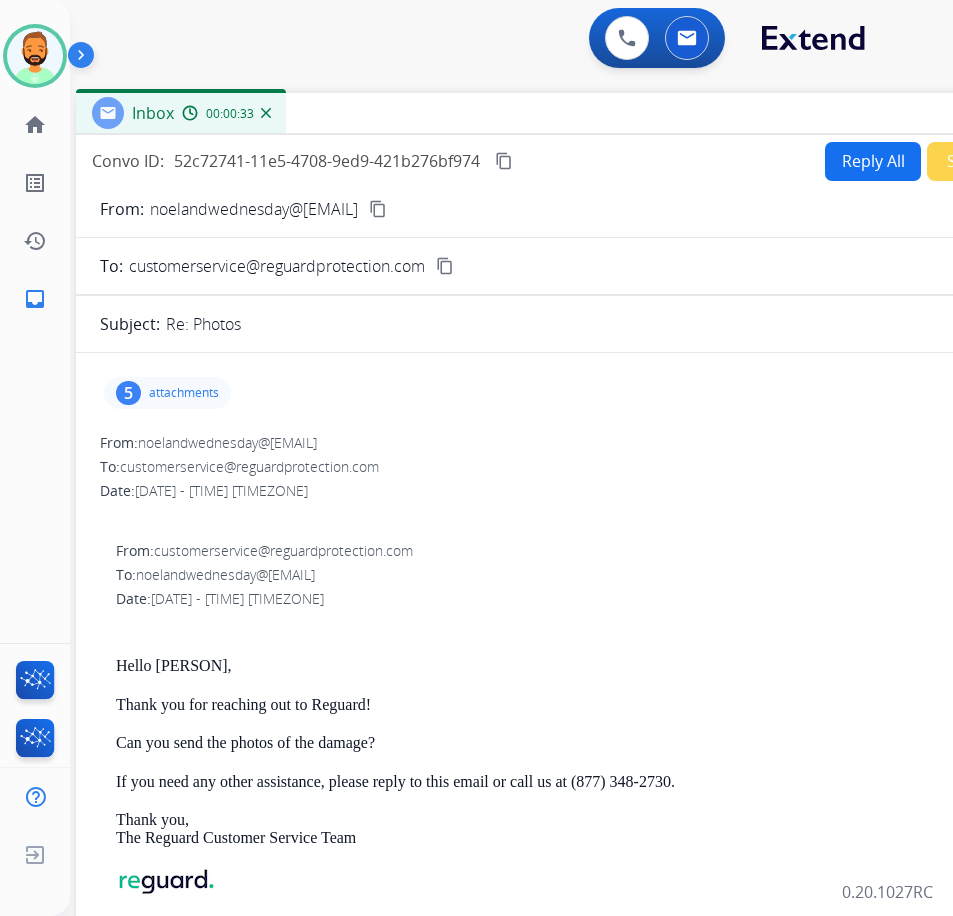 click on "content_copy" at bounding box center (378, 209) 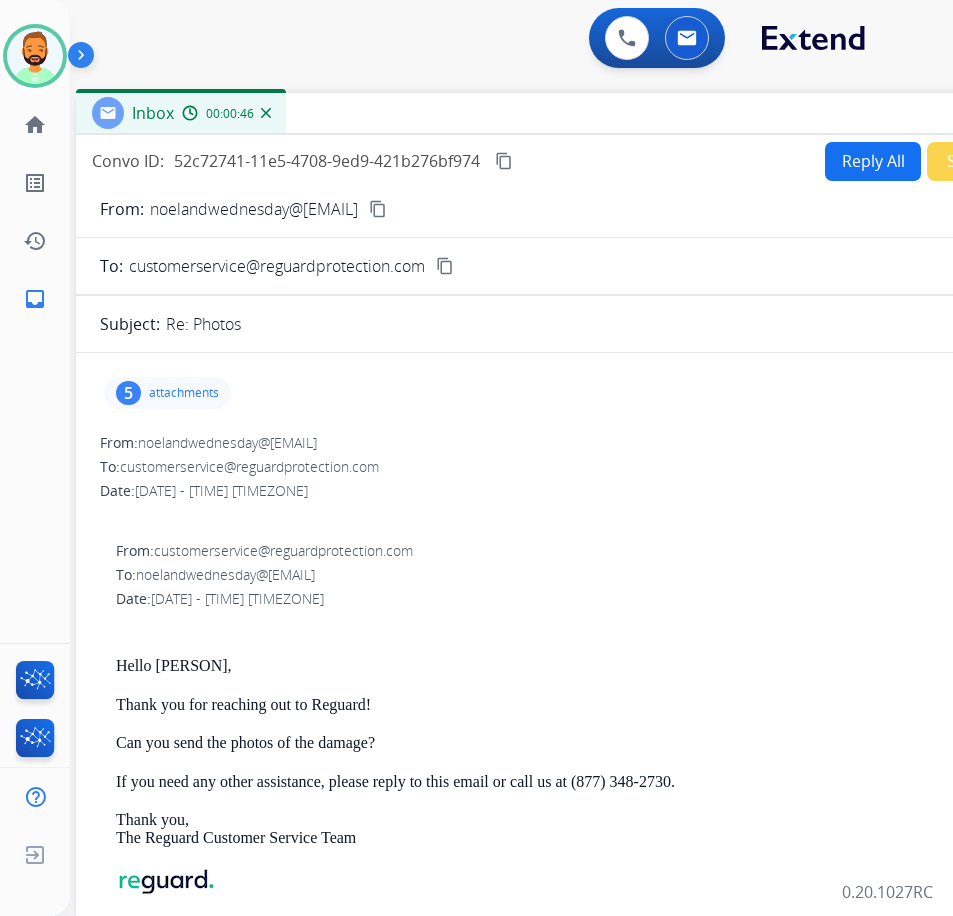 click on "5 attachments" at bounding box center (167, 393) 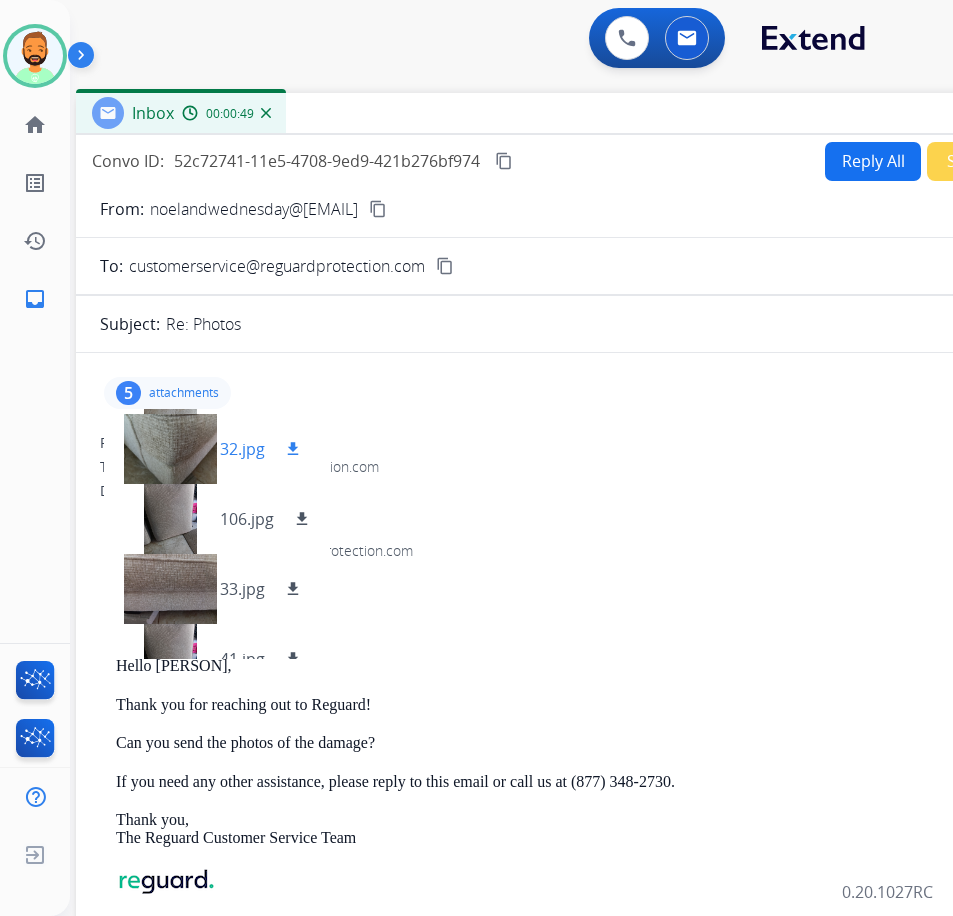 scroll, scrollTop: 100, scrollLeft: 0, axis: vertical 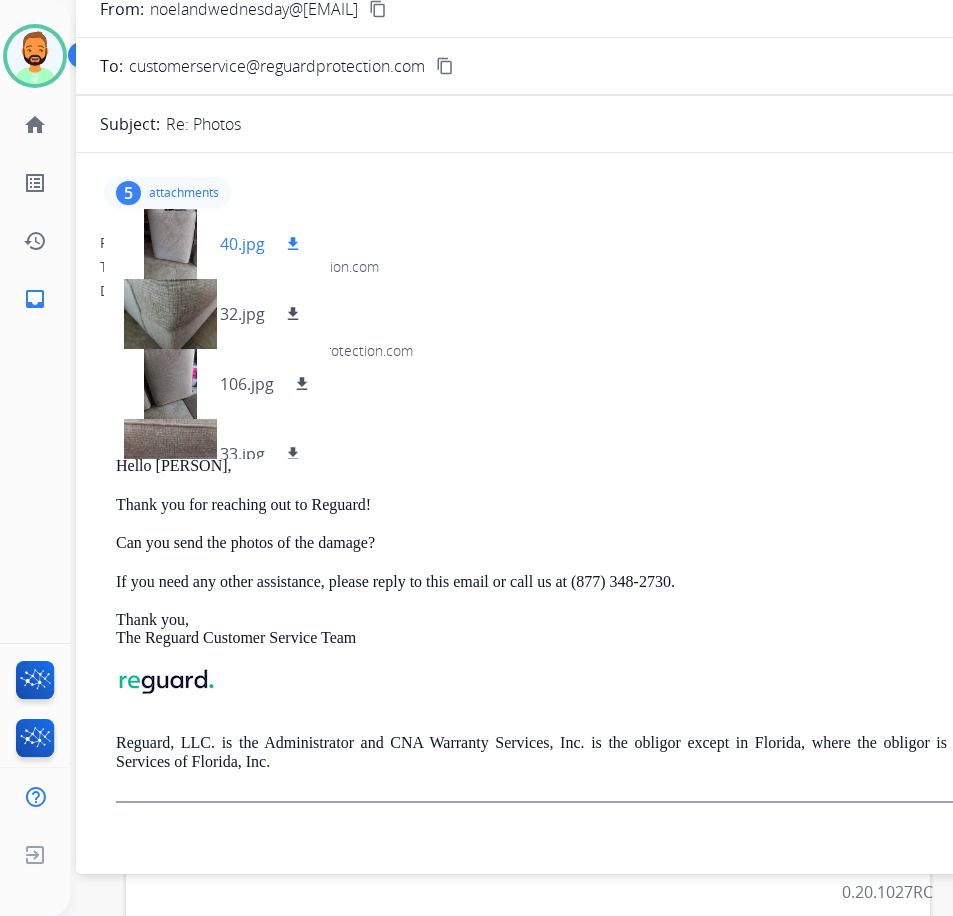 click at bounding box center (170, 244) 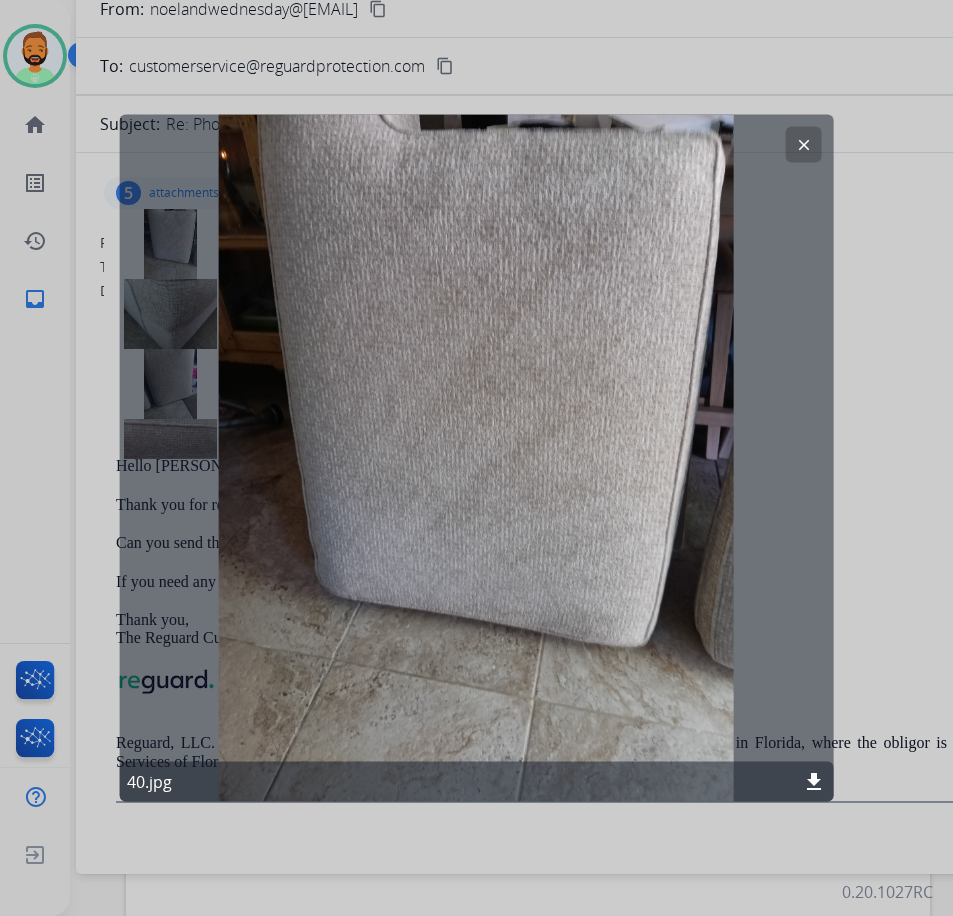 click on "clear" 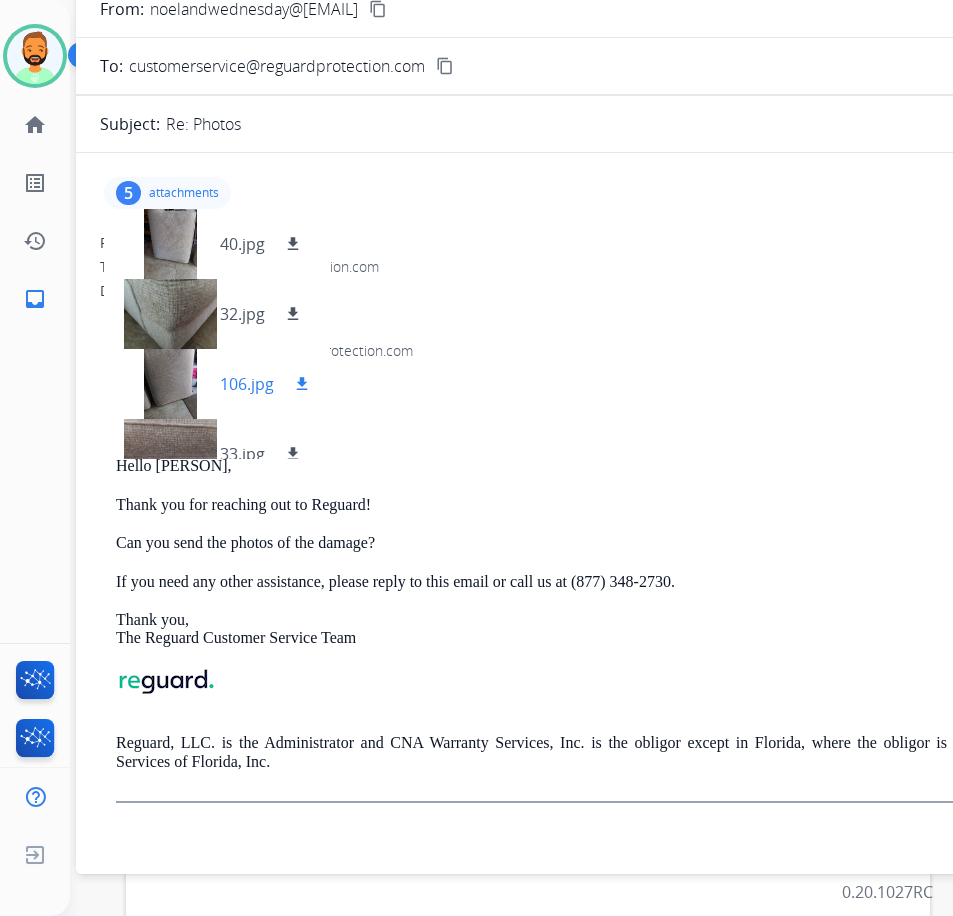 scroll, scrollTop: 100, scrollLeft: 0, axis: vertical 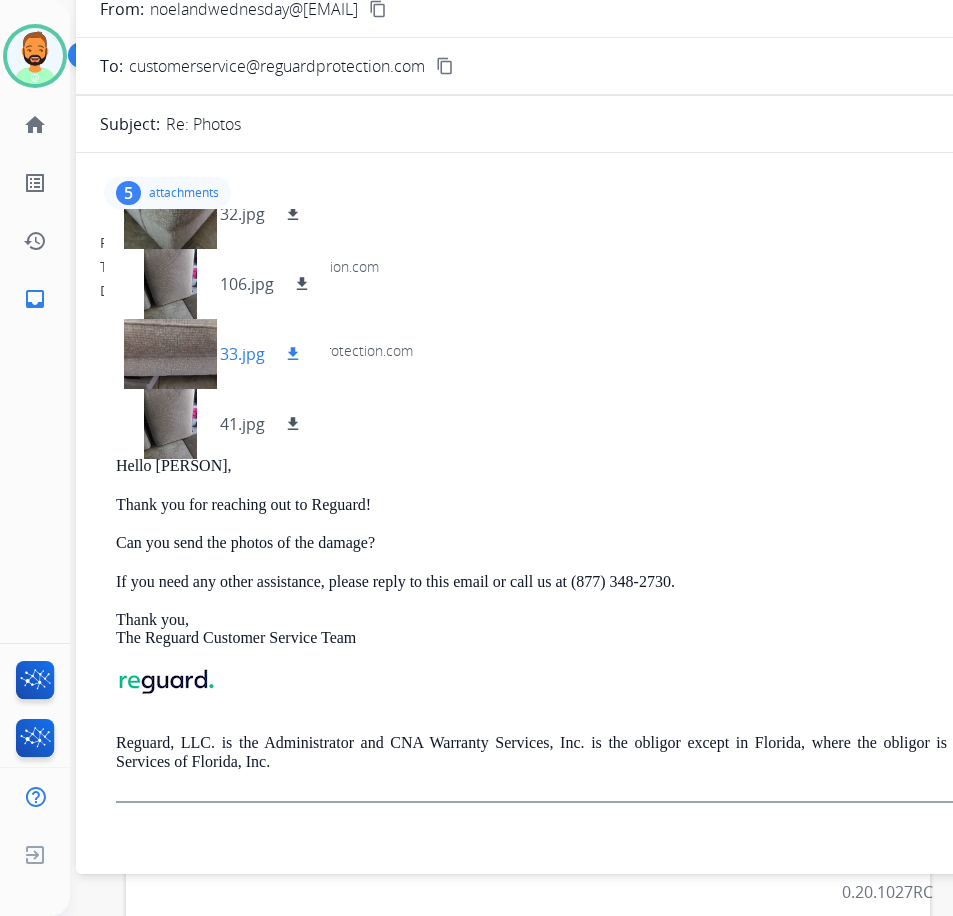 click at bounding box center (170, 354) 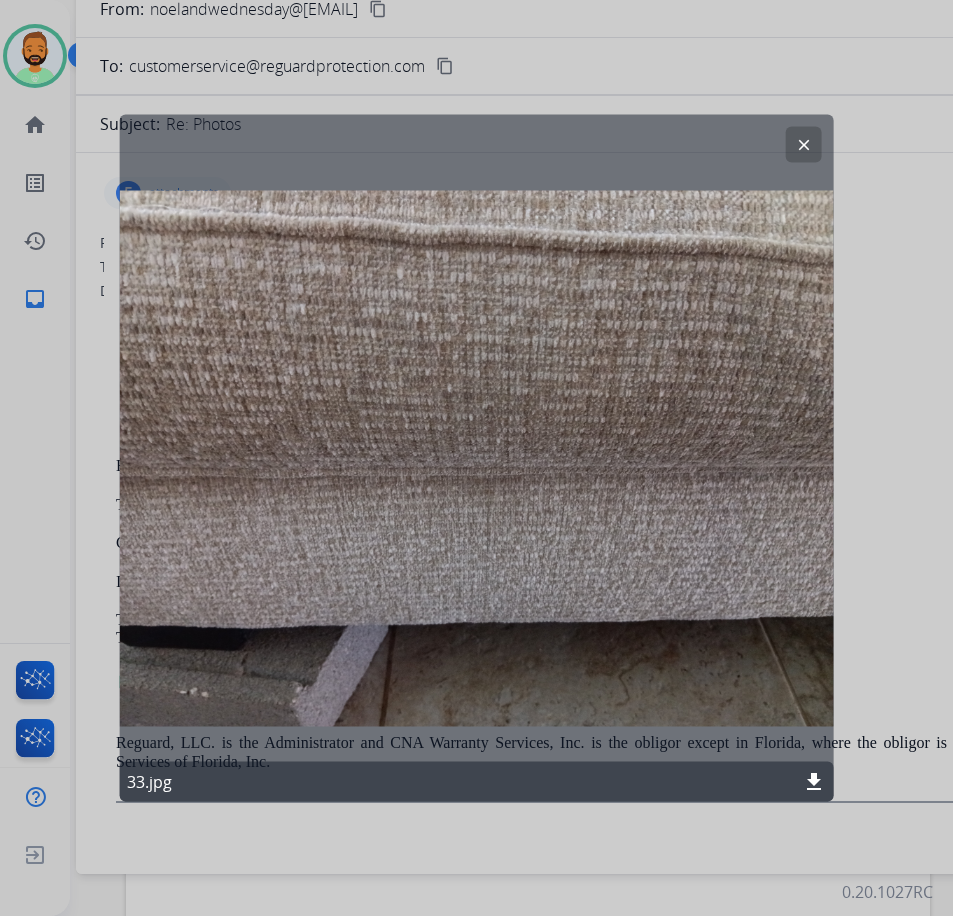 click on "clear" 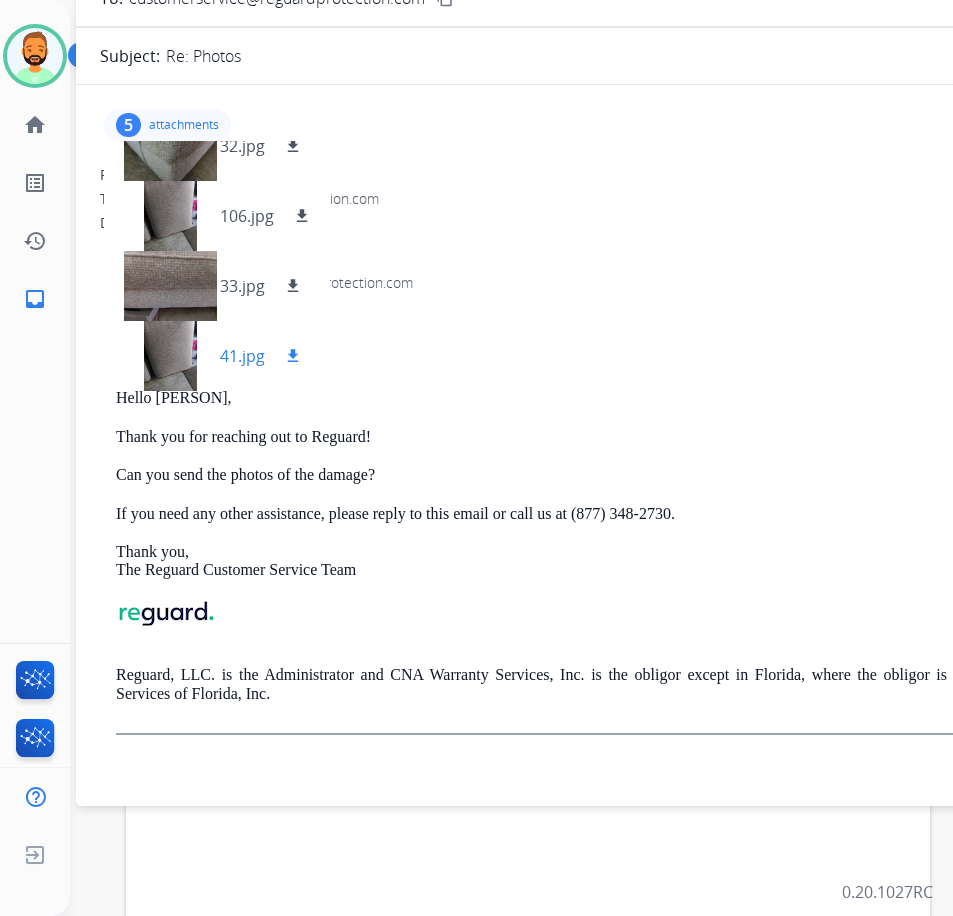 scroll, scrollTop: 300, scrollLeft: 0, axis: vertical 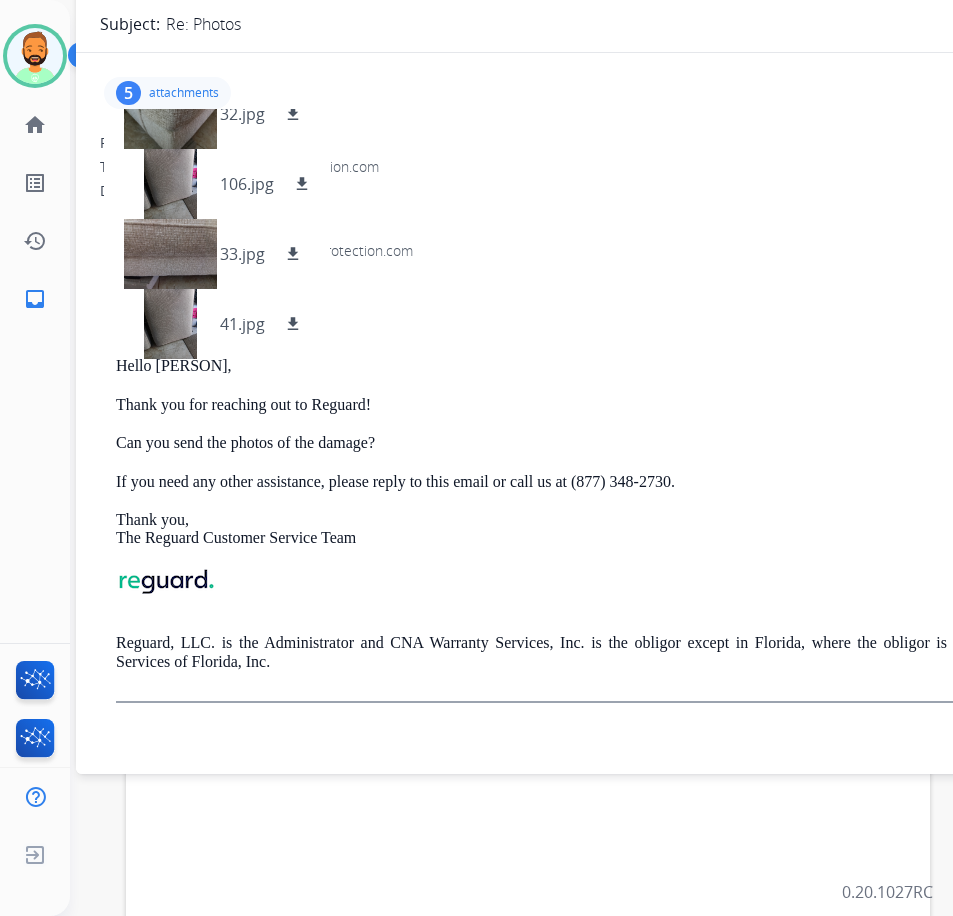 click on "5 attachments  [FILENAME]  download  [FILENAME]  download  [FILENAME]  download  [FILENAME]  download  [FILENAME]  download" at bounding box center (167, 93) 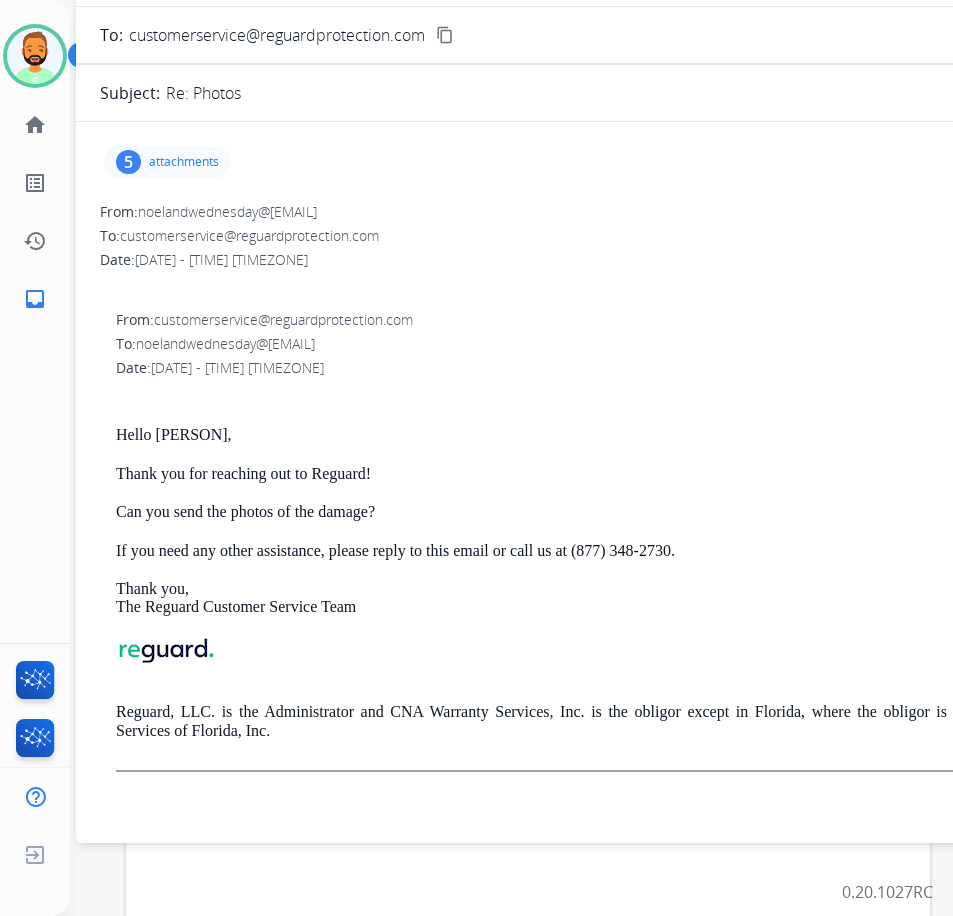 scroll, scrollTop: 0, scrollLeft: 0, axis: both 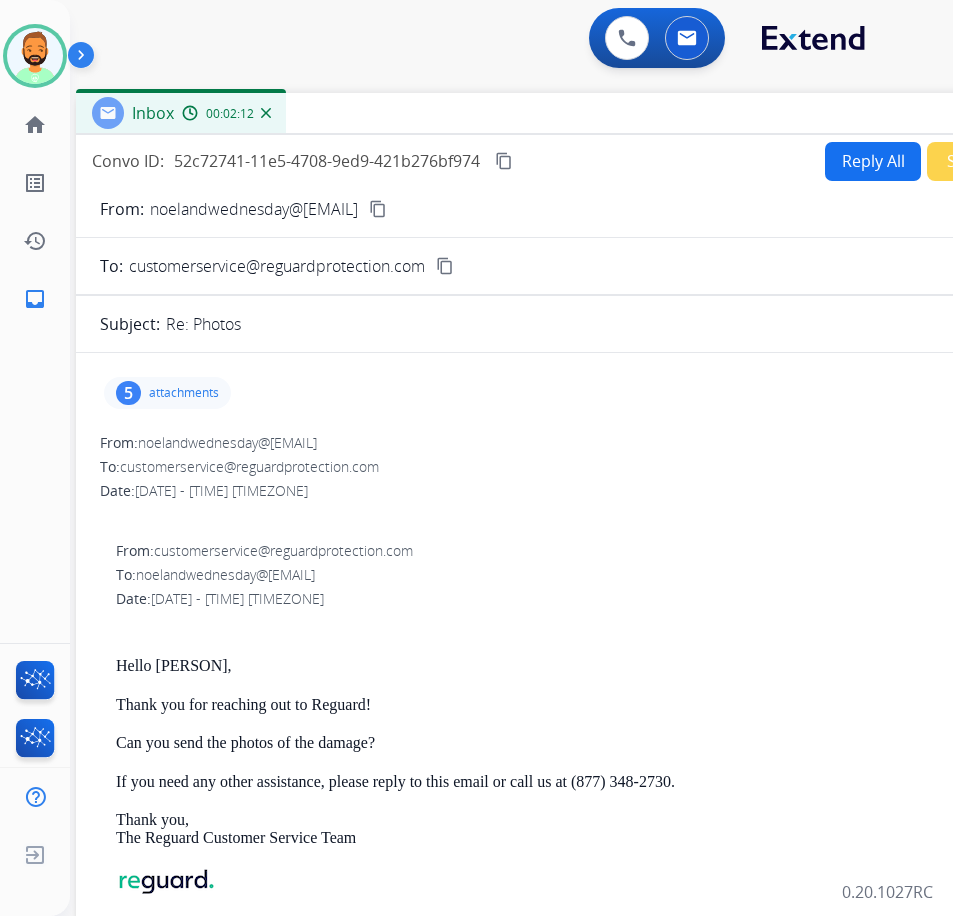 click on "Reply All" at bounding box center (873, 161) 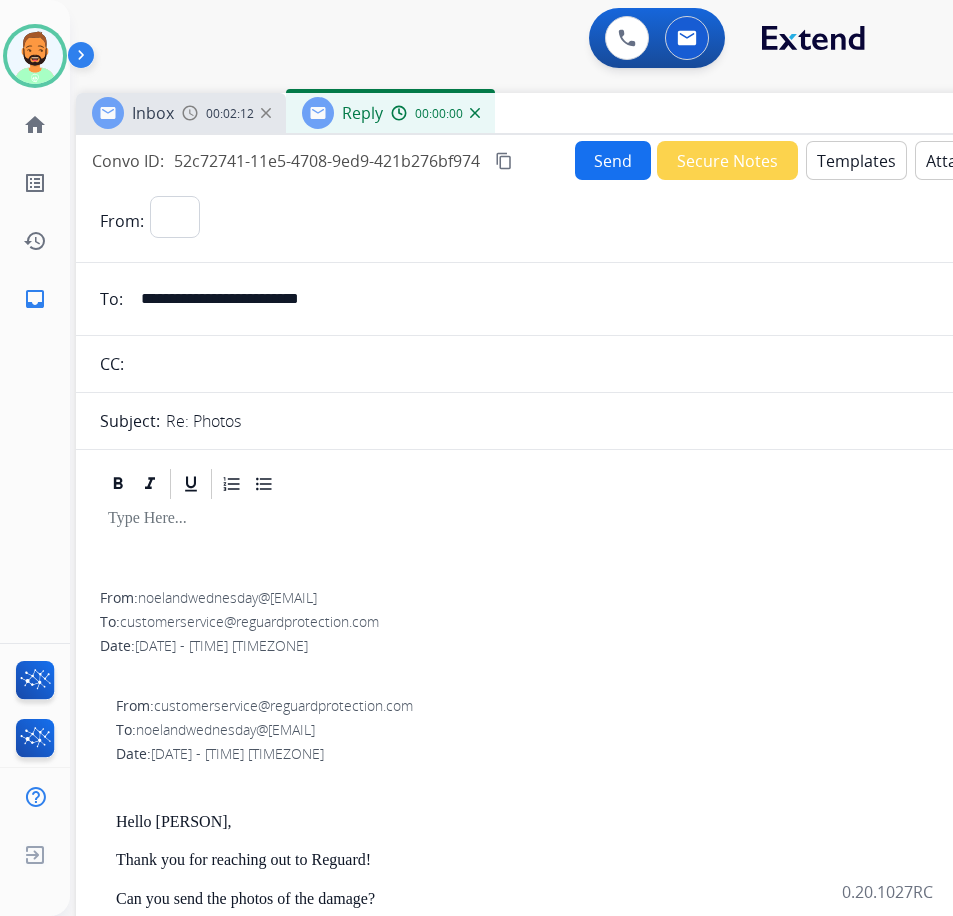 select on "**********" 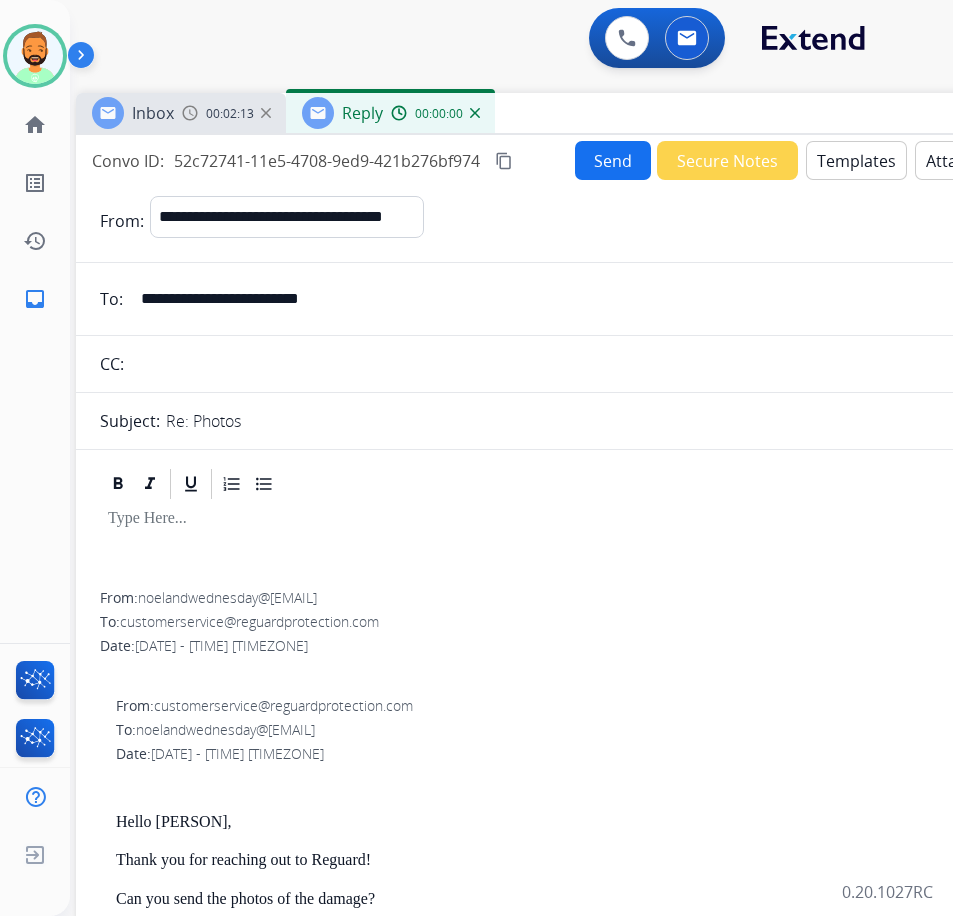 click on "Templates" at bounding box center [856, 160] 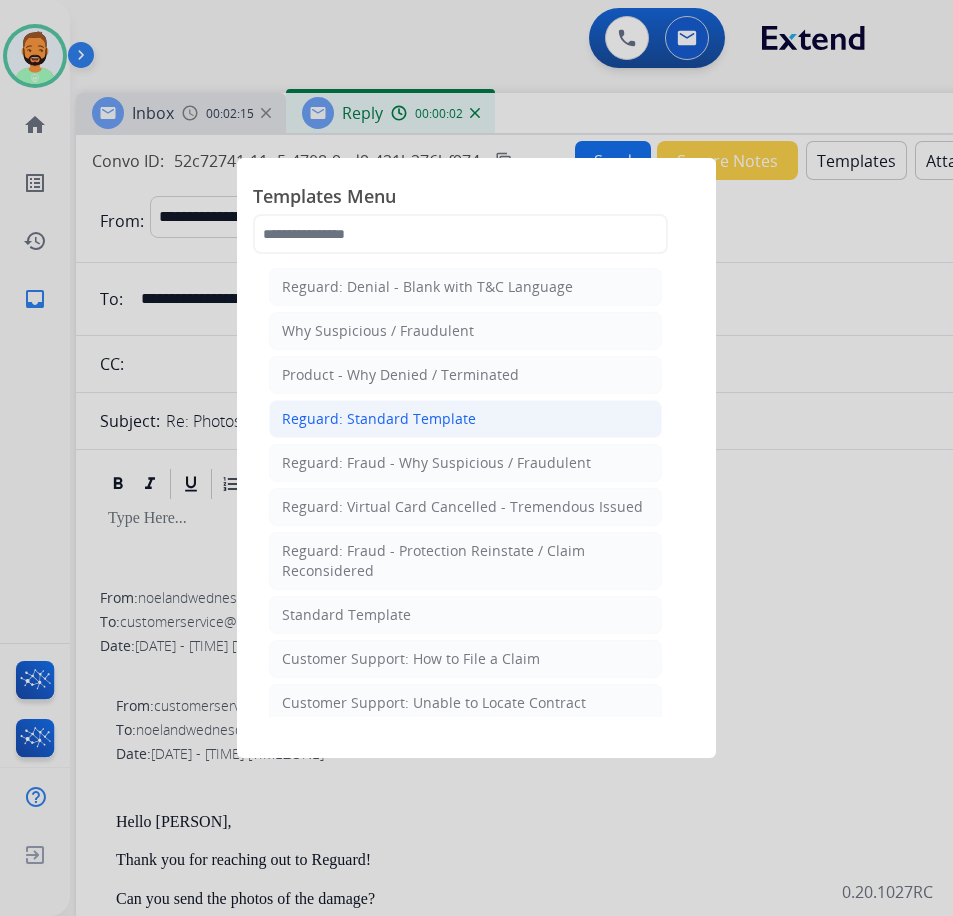 click on "Reguard: Standard Template" 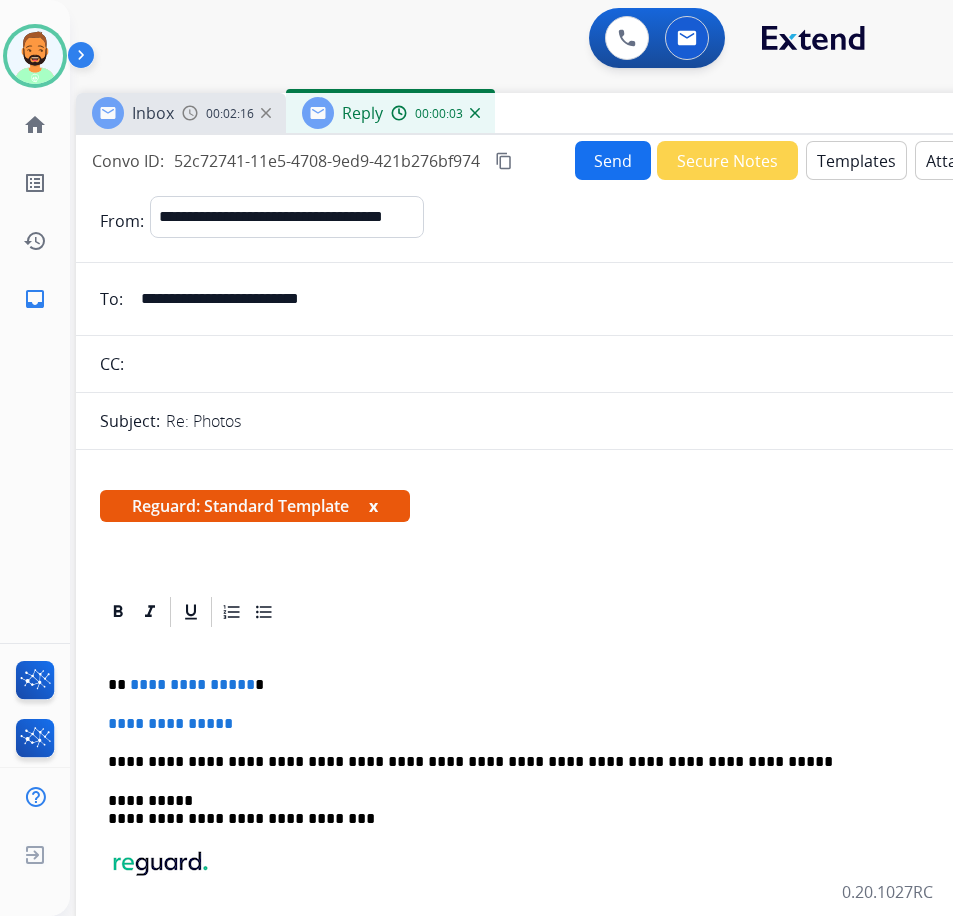 click on "**********" at bounding box center [568, 685] 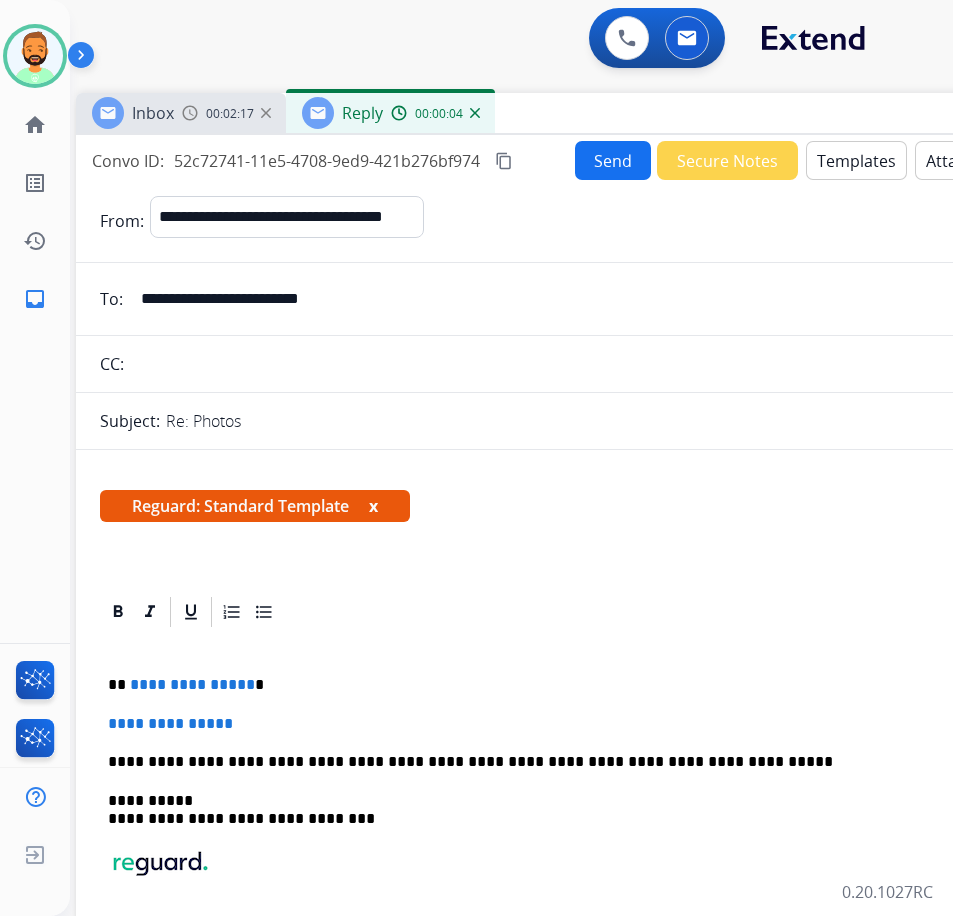 type 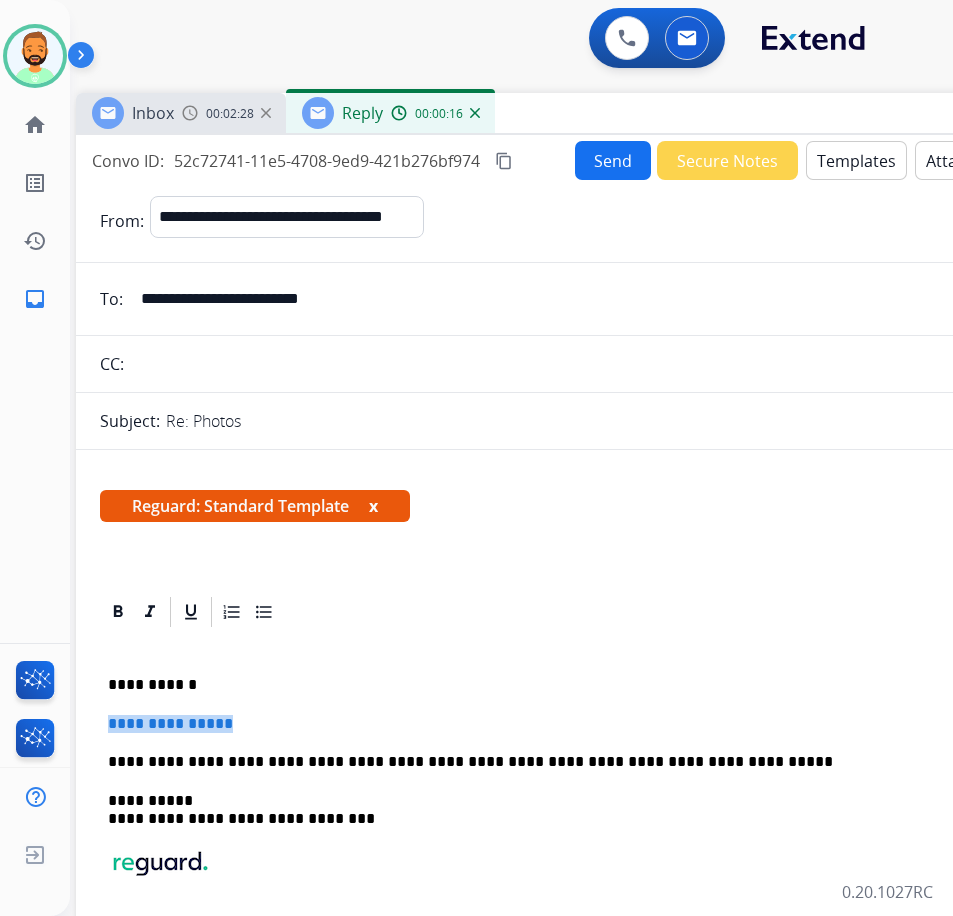 drag, startPoint x: 311, startPoint y: 719, endPoint x: 102, endPoint y: 723, distance: 209.03827 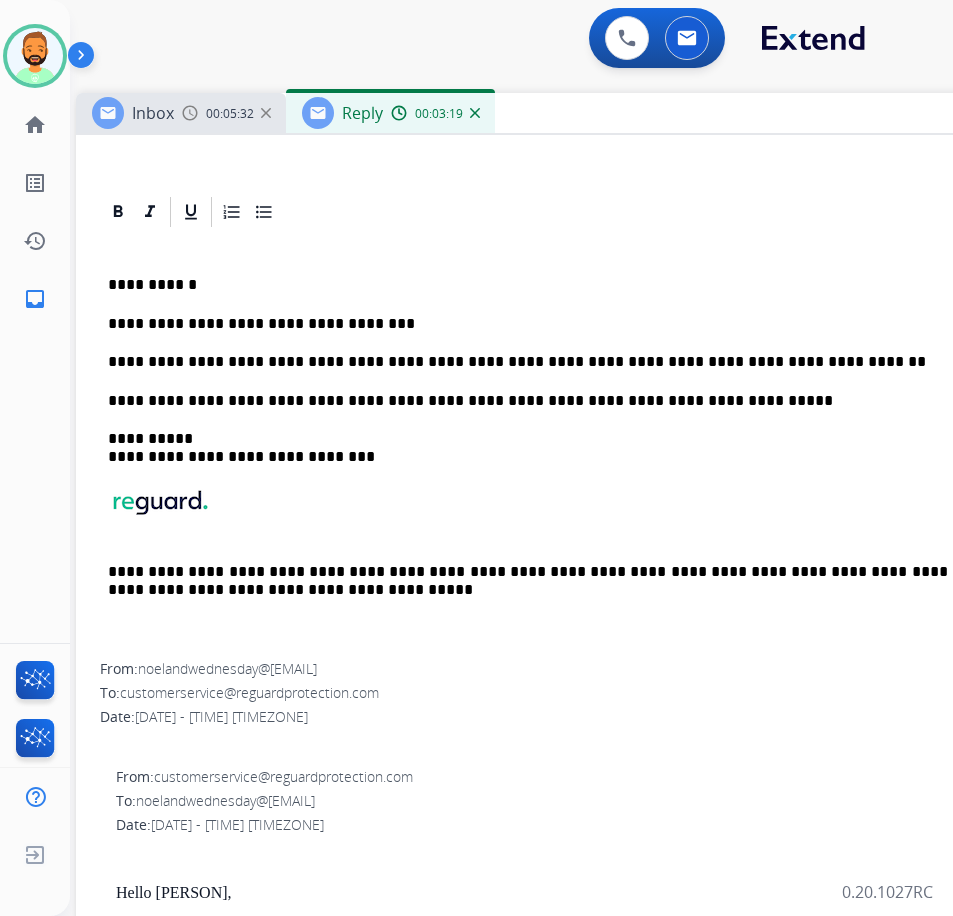 scroll, scrollTop: 0, scrollLeft: 0, axis: both 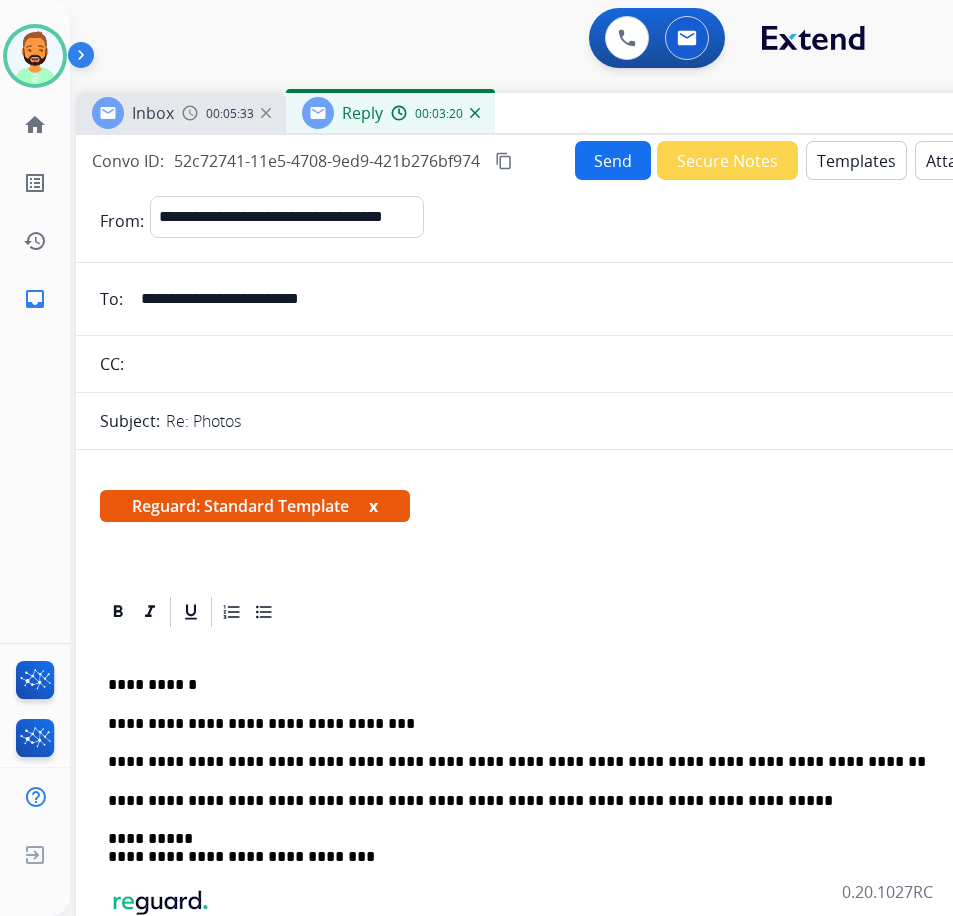 click on "Send" at bounding box center (613, 160) 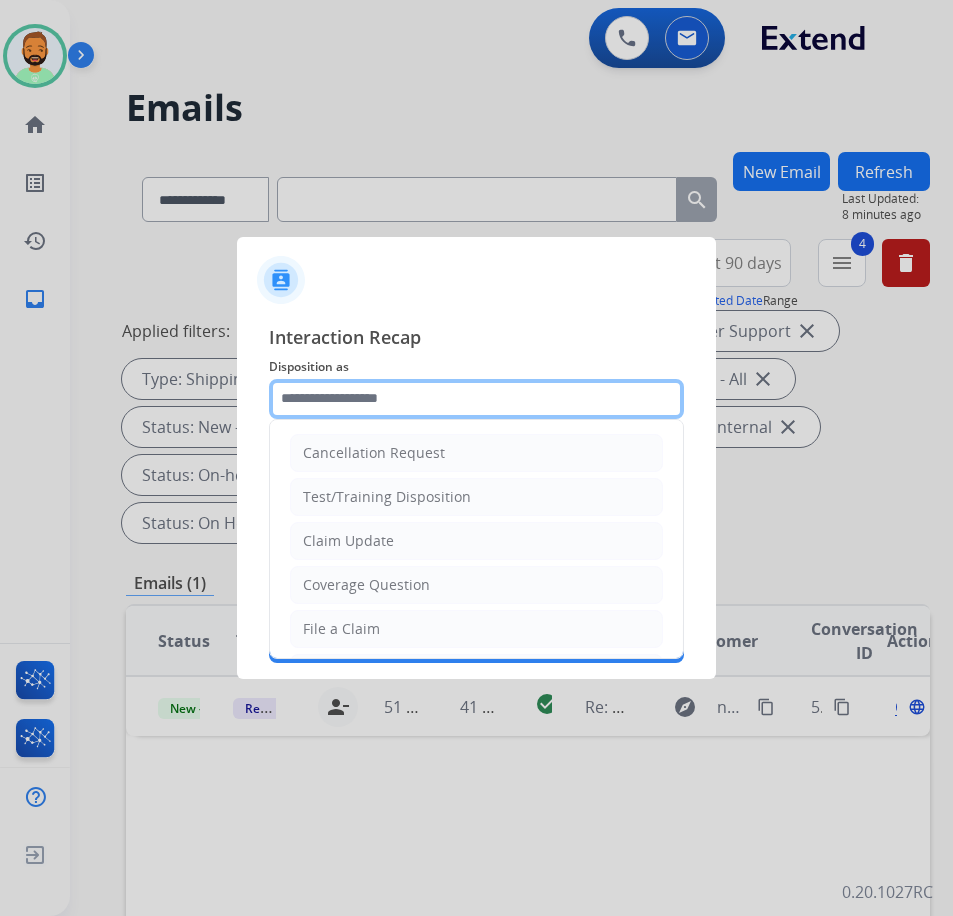 click 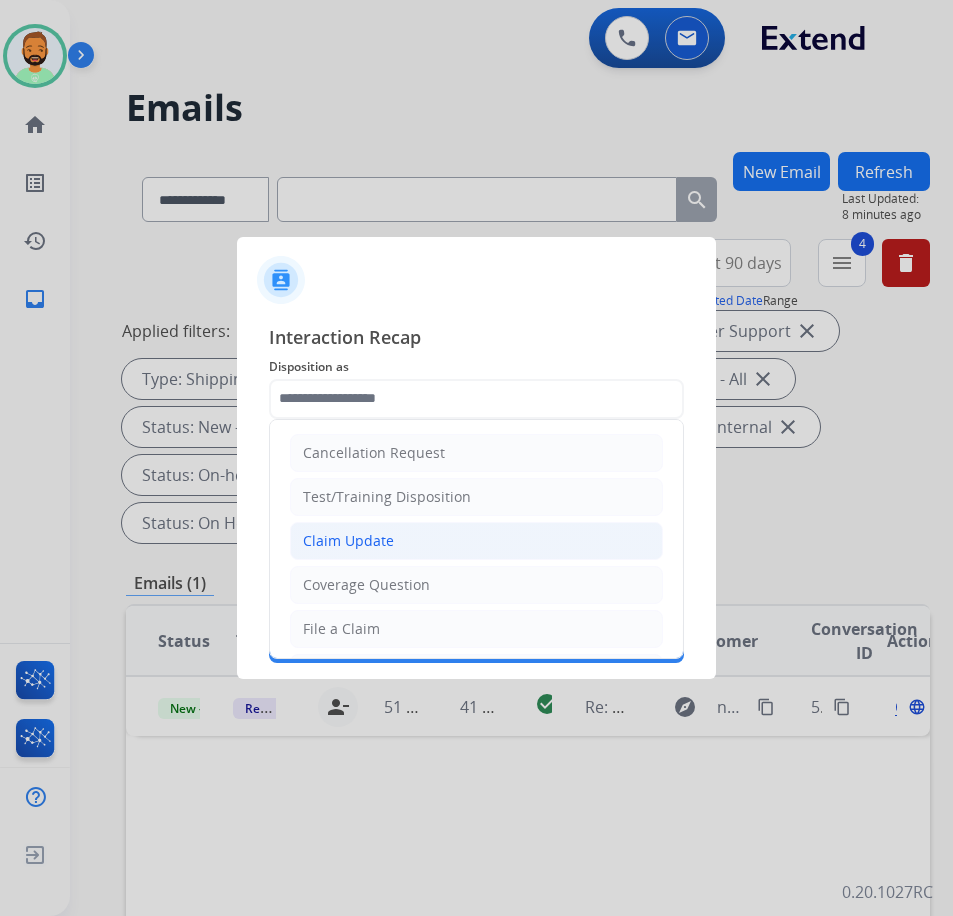 click on "Claim Update" 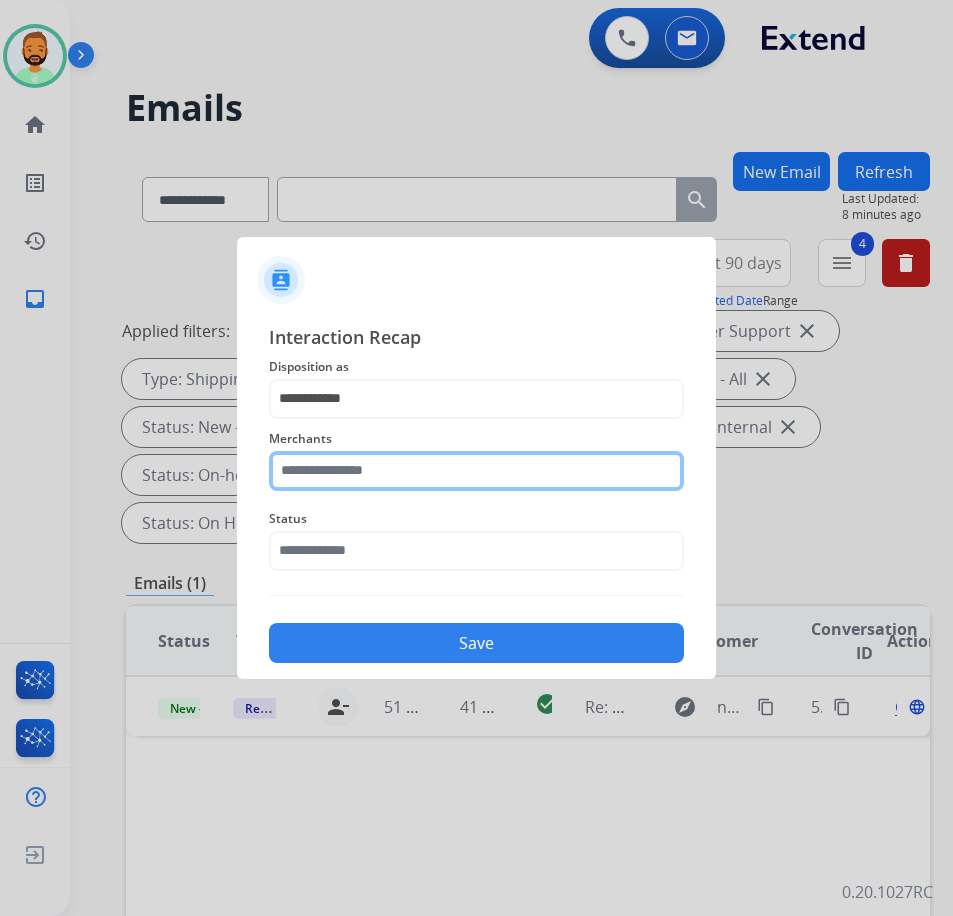click 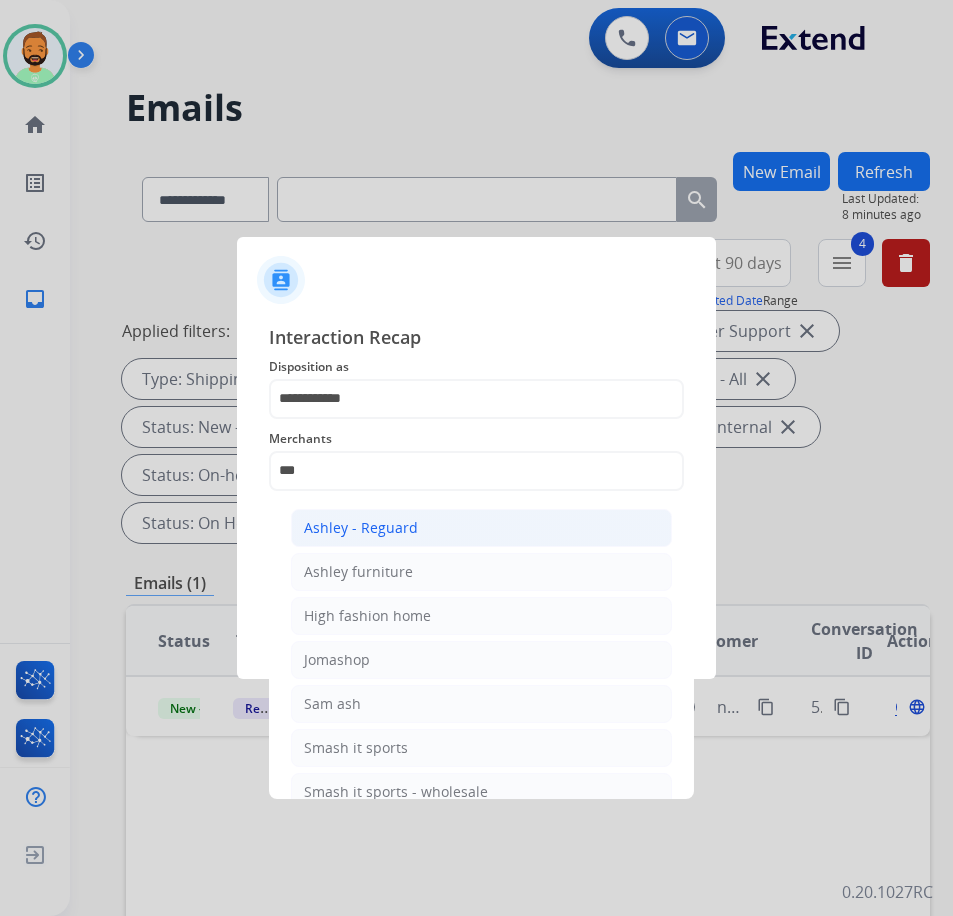 click on "Ashley - Reguard" 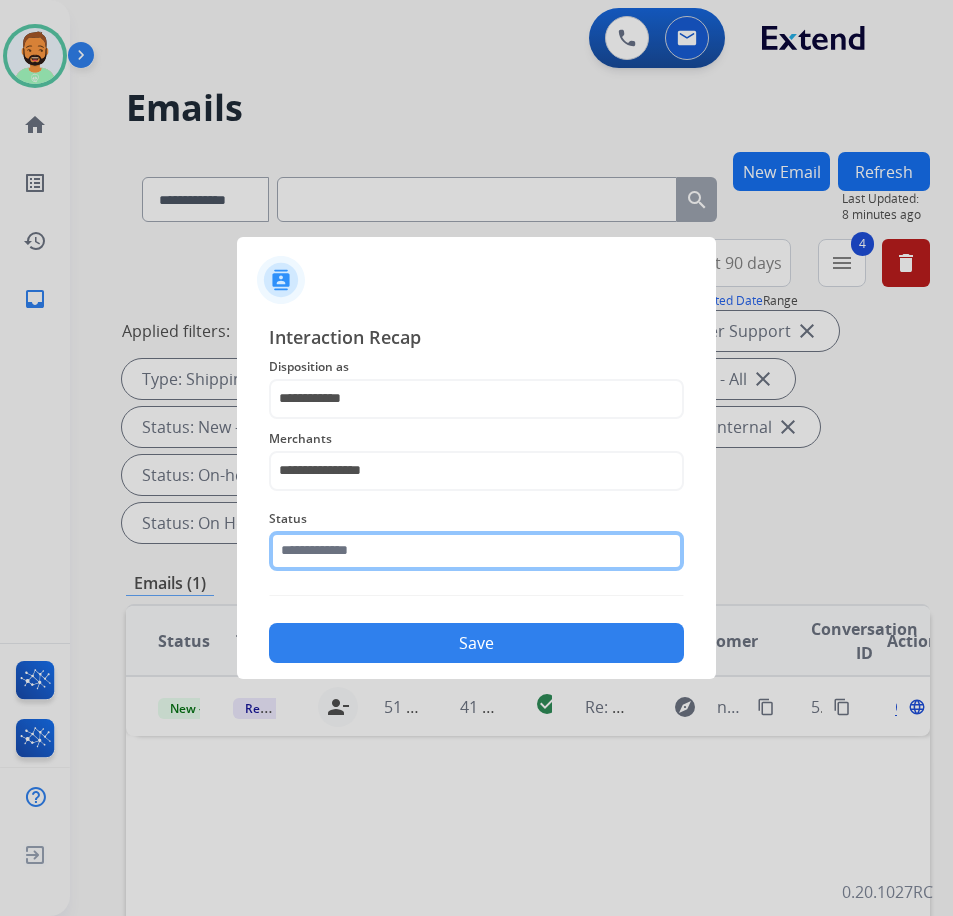 click 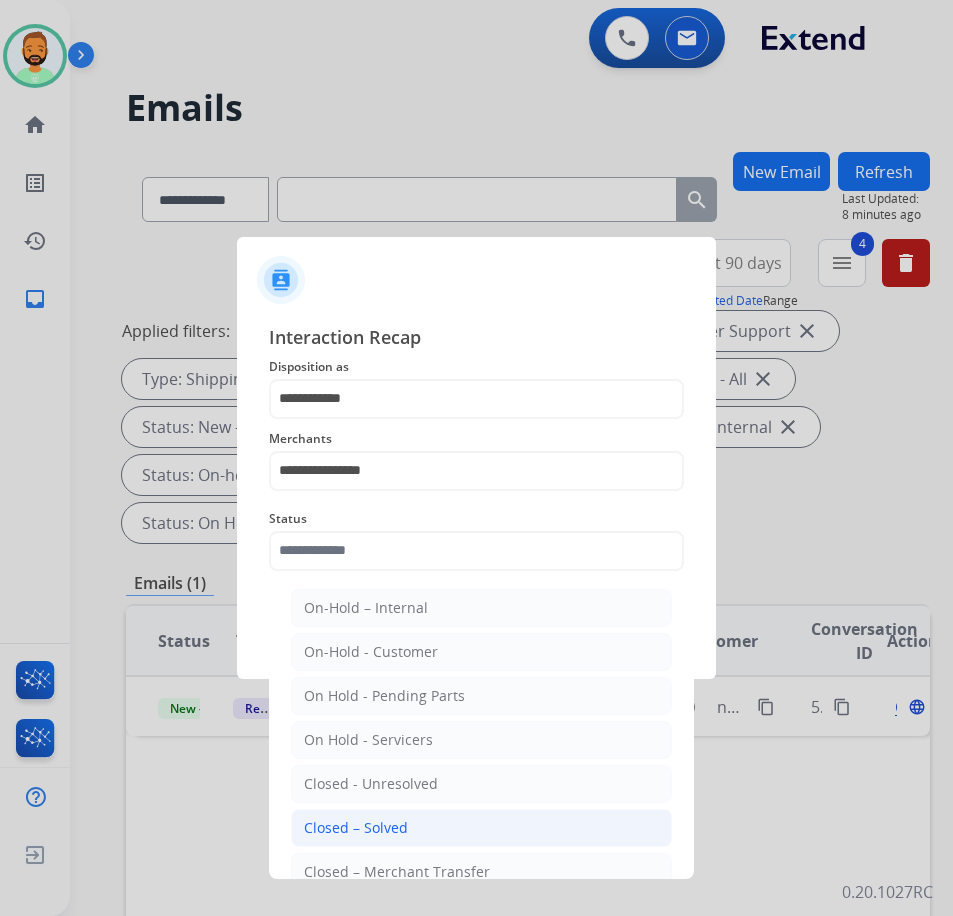 click on "Closed – Solved" 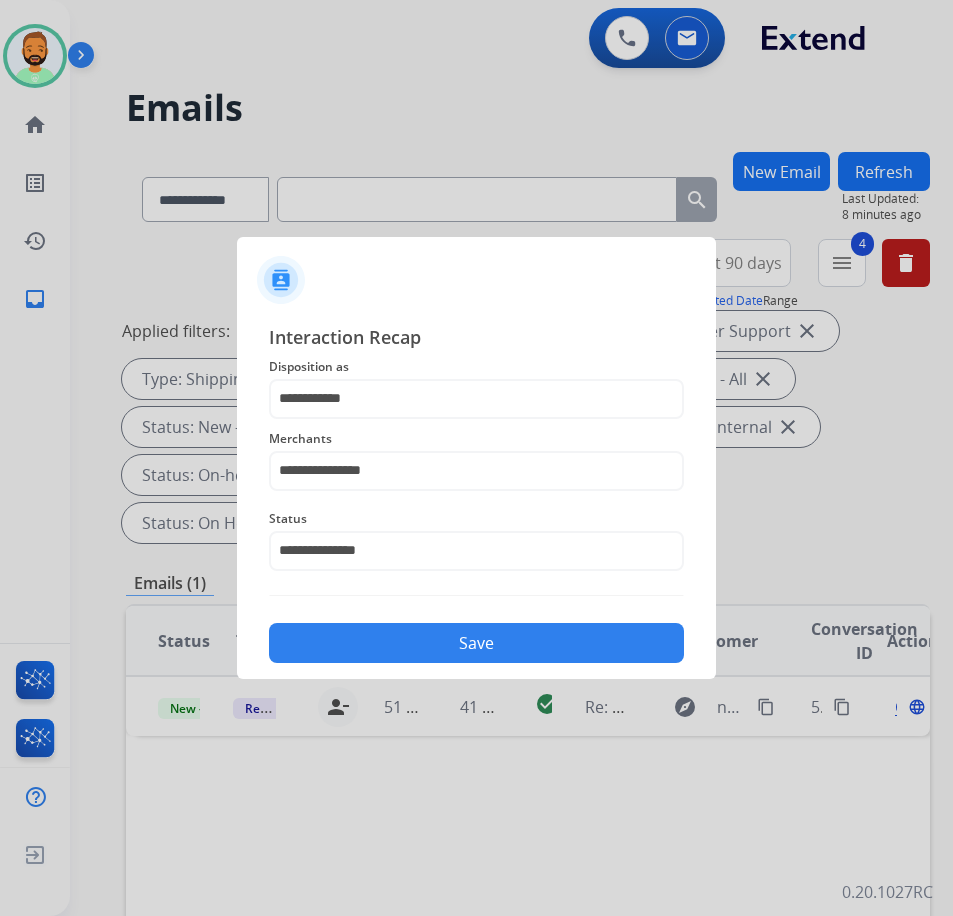click on "Save" 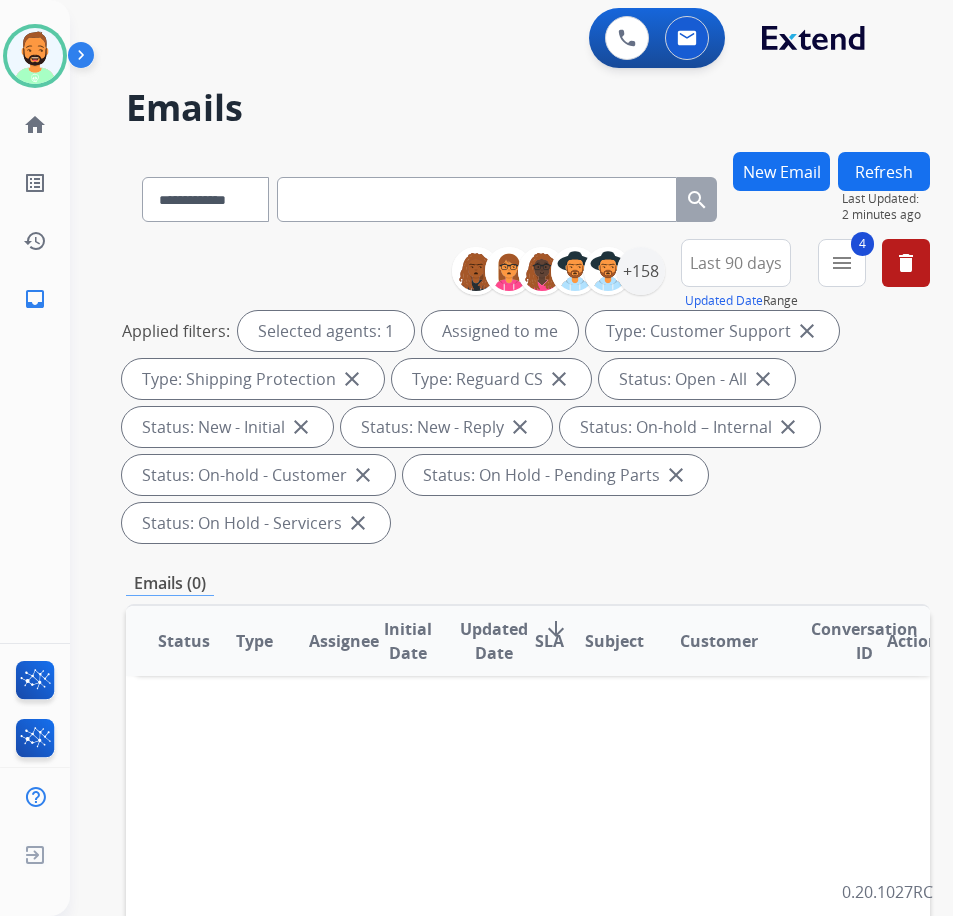 click on "Refresh" at bounding box center (884, 171) 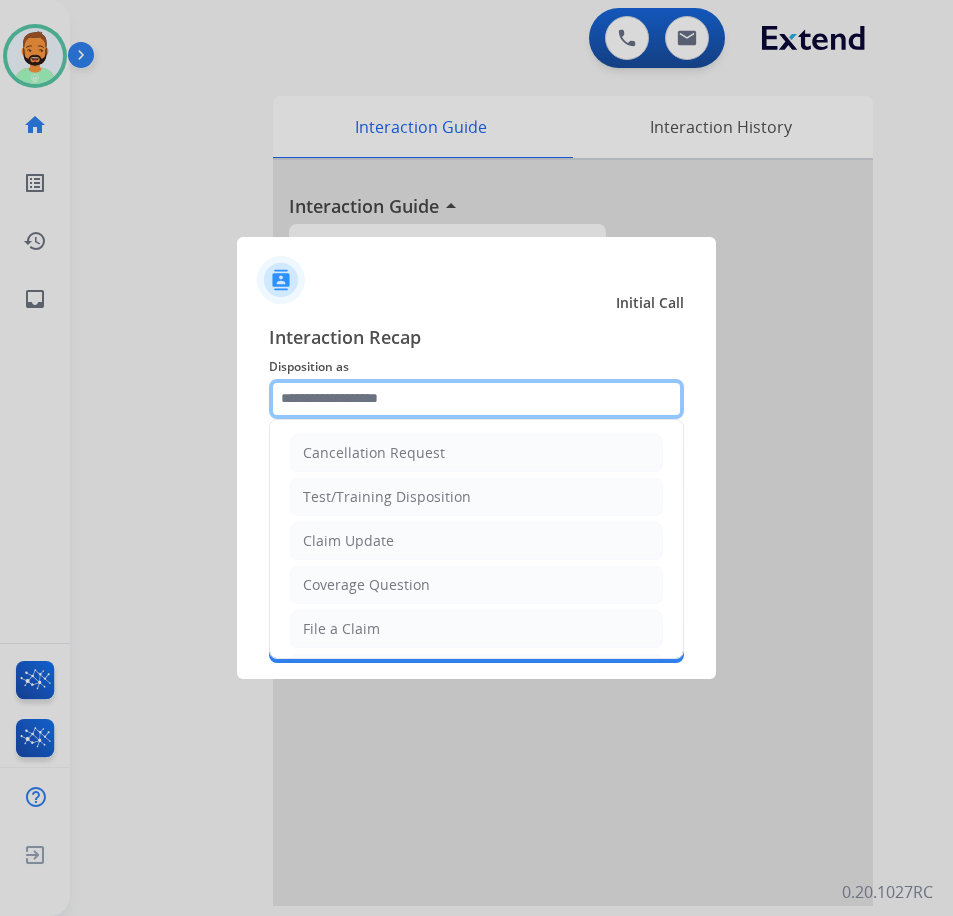 click 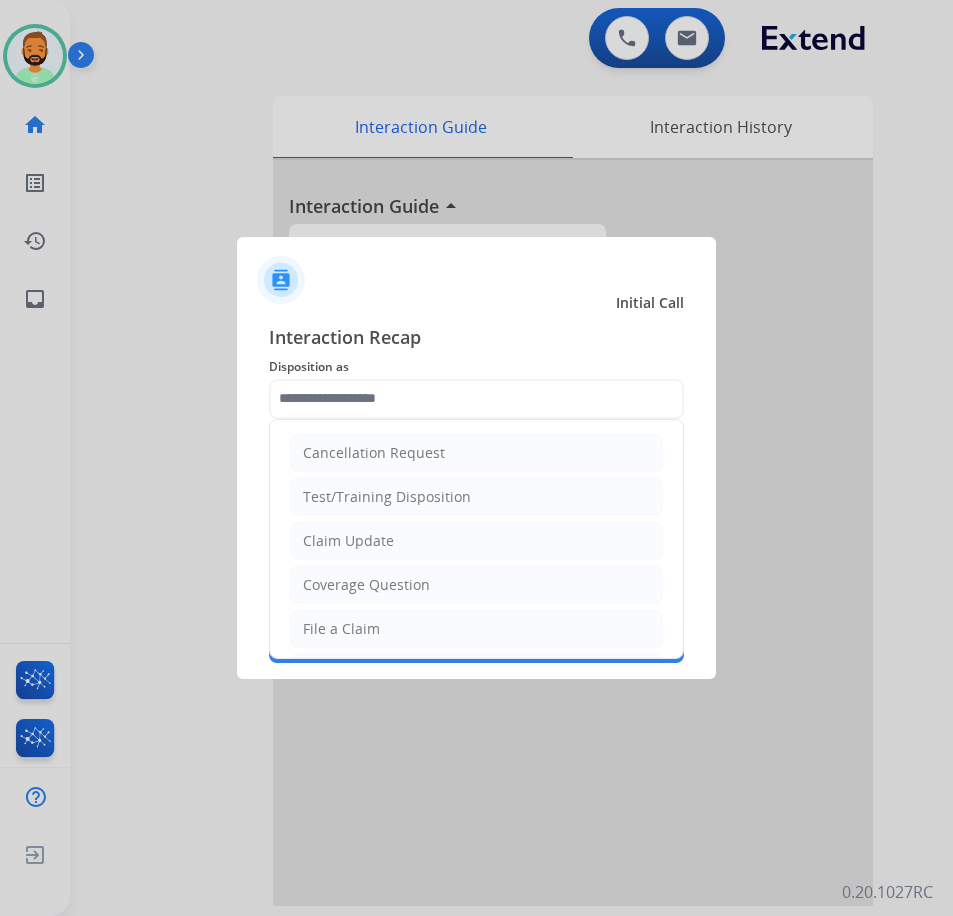 click on "Claim Update" 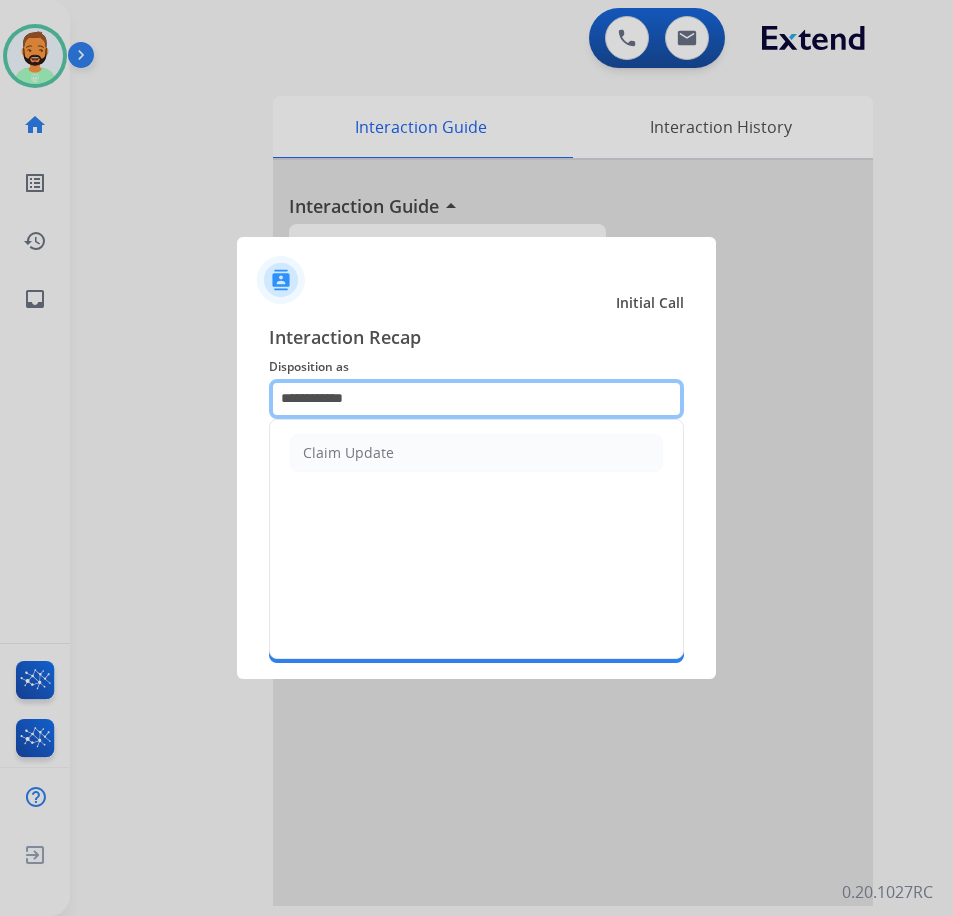 drag, startPoint x: 420, startPoint y: 399, endPoint x: 140, endPoint y: 389, distance: 280.17853 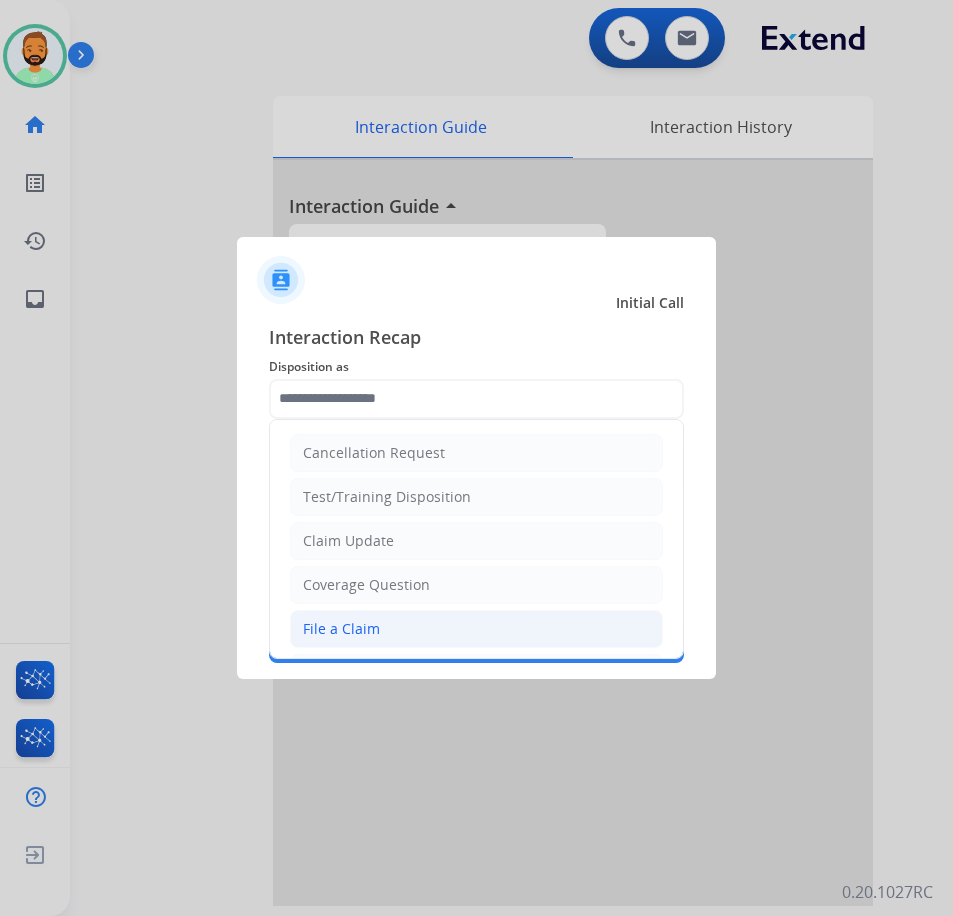click on "File a Claim" 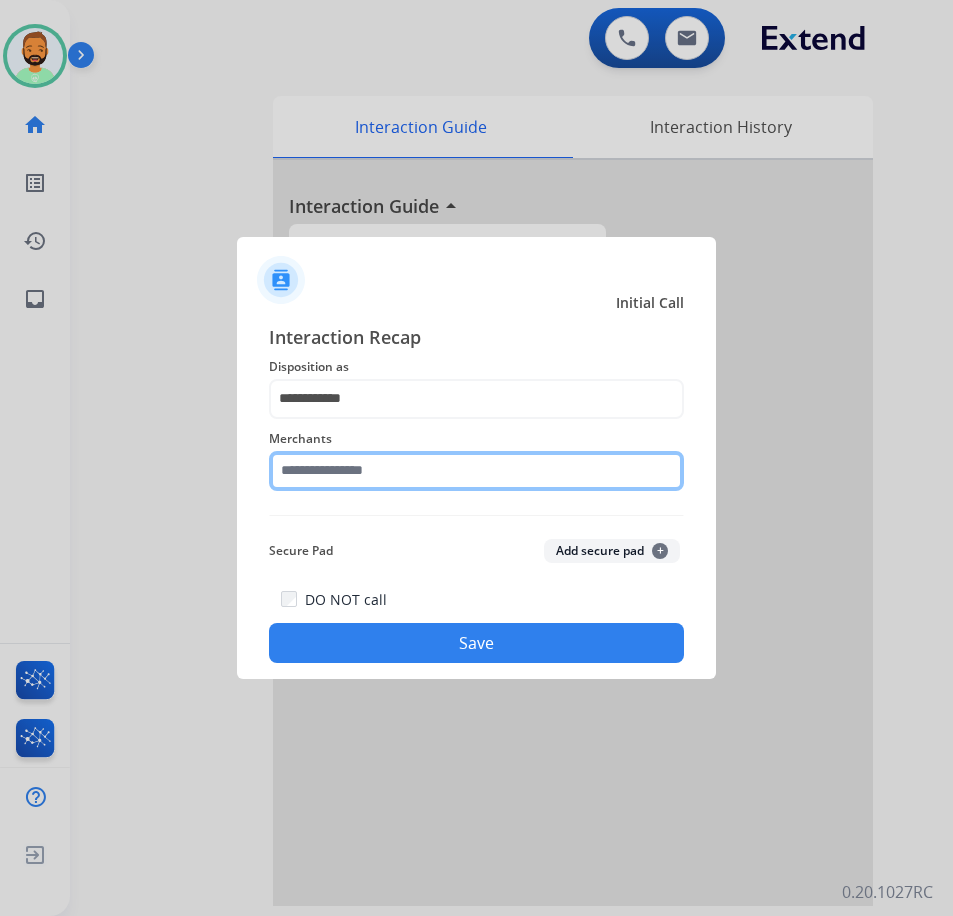 click 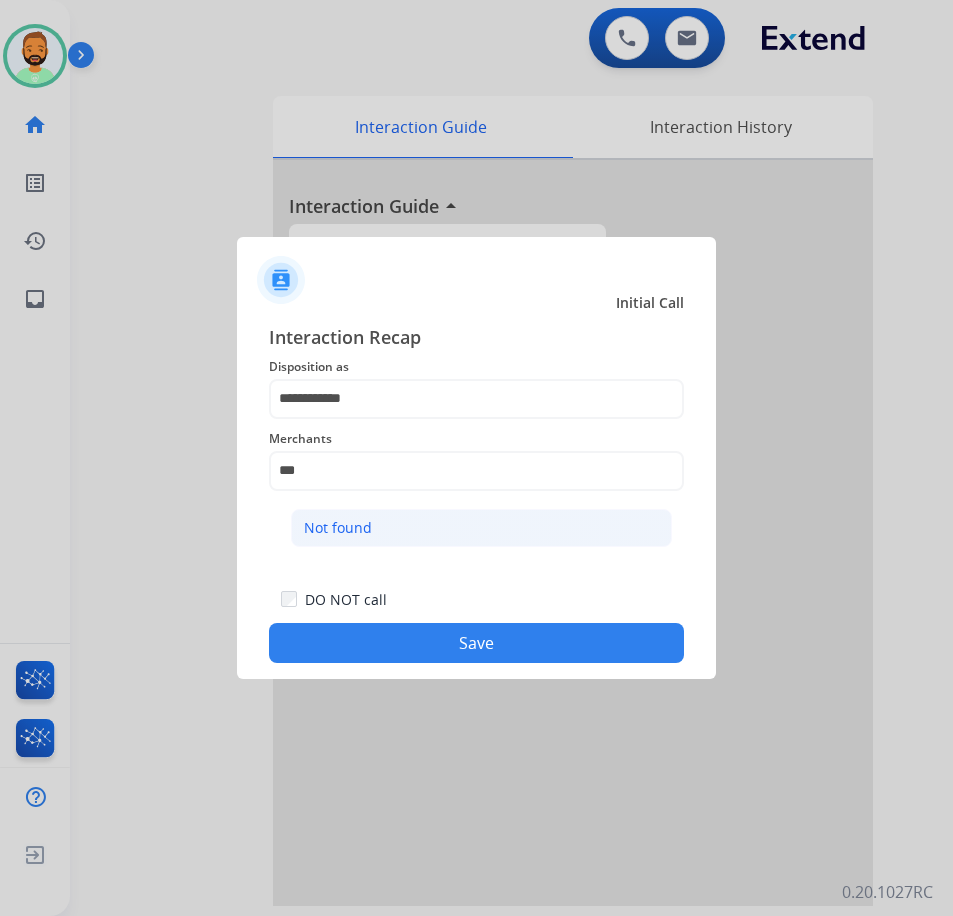 click on "Not found" 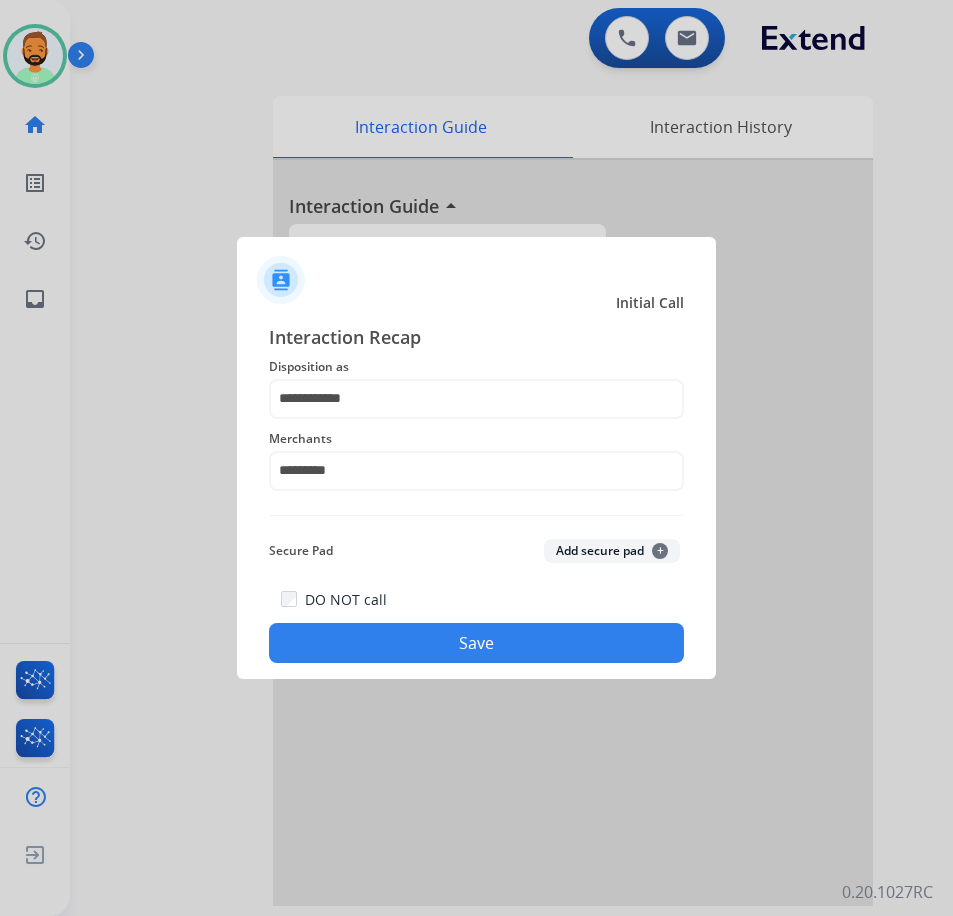 click on "Save" 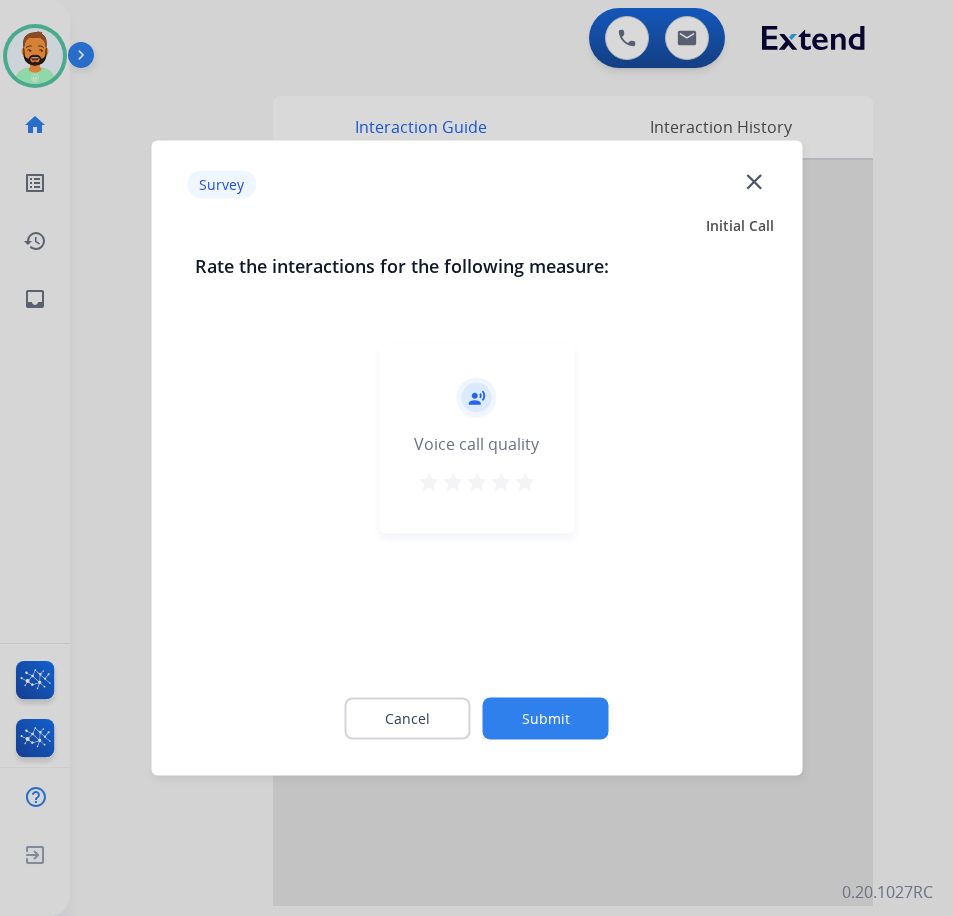 click on "Submit" 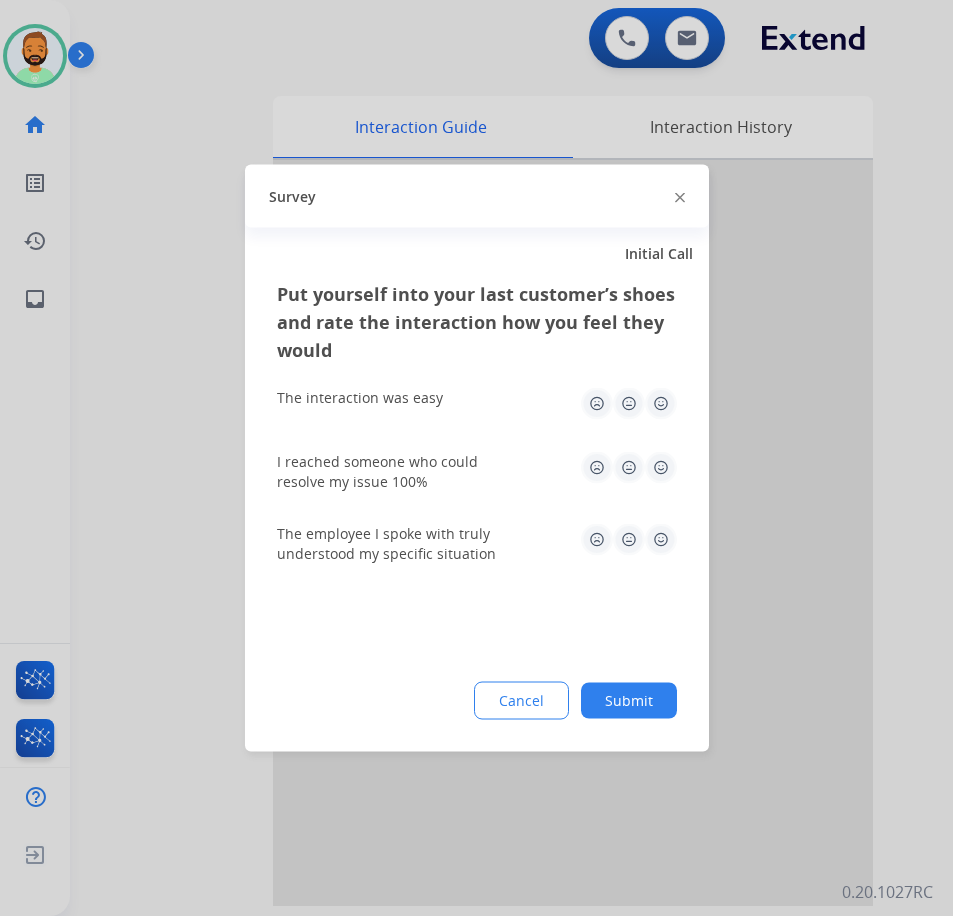 click on "Submit" 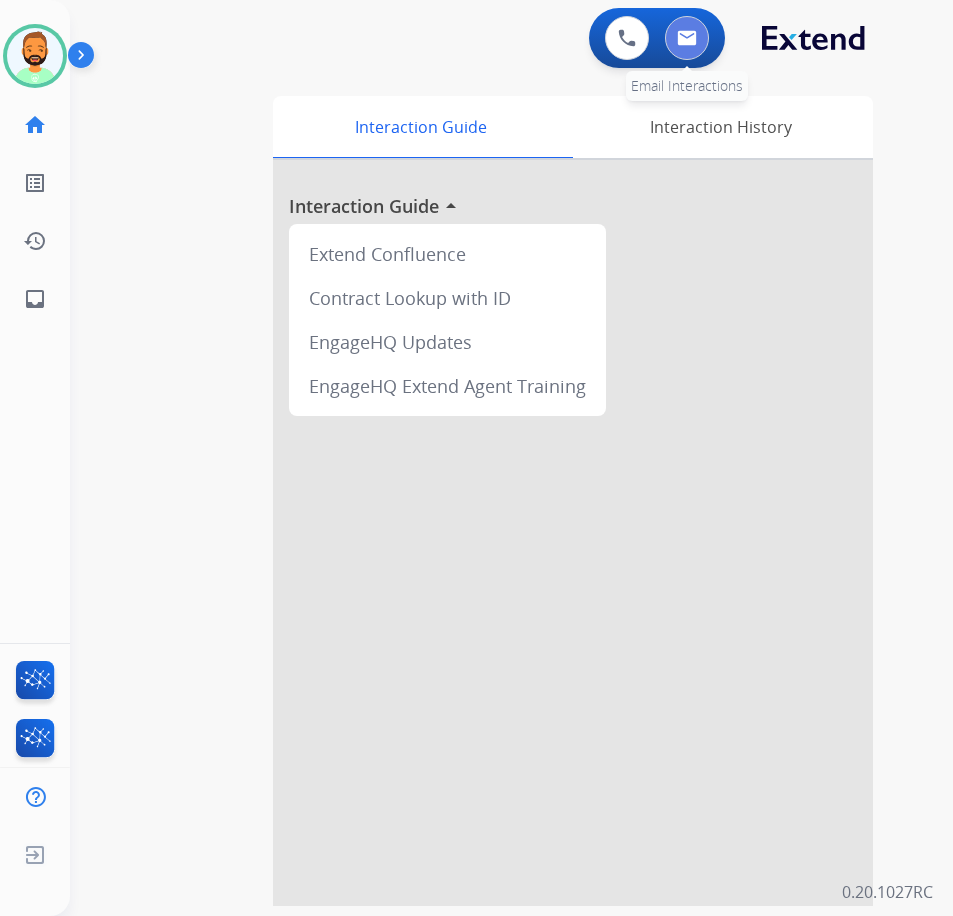 click at bounding box center [687, 38] 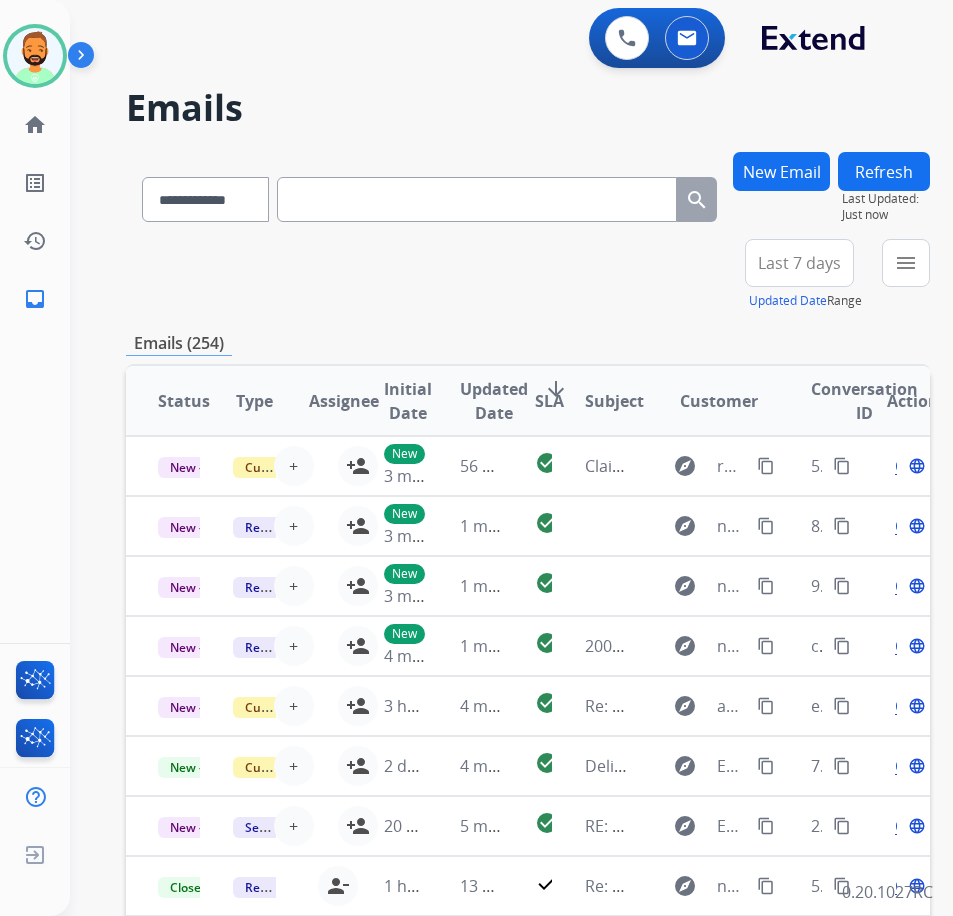 click on "Last 7 days" at bounding box center (799, 263) 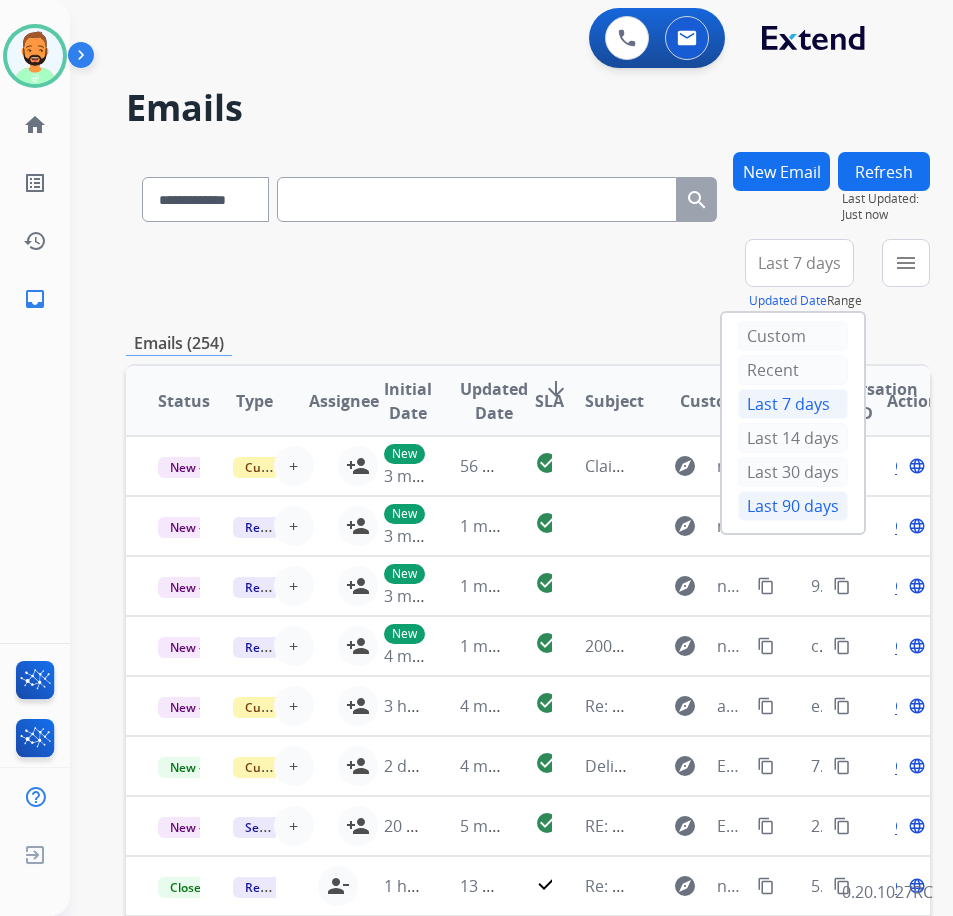 click on "Last 90 days" at bounding box center (793, 506) 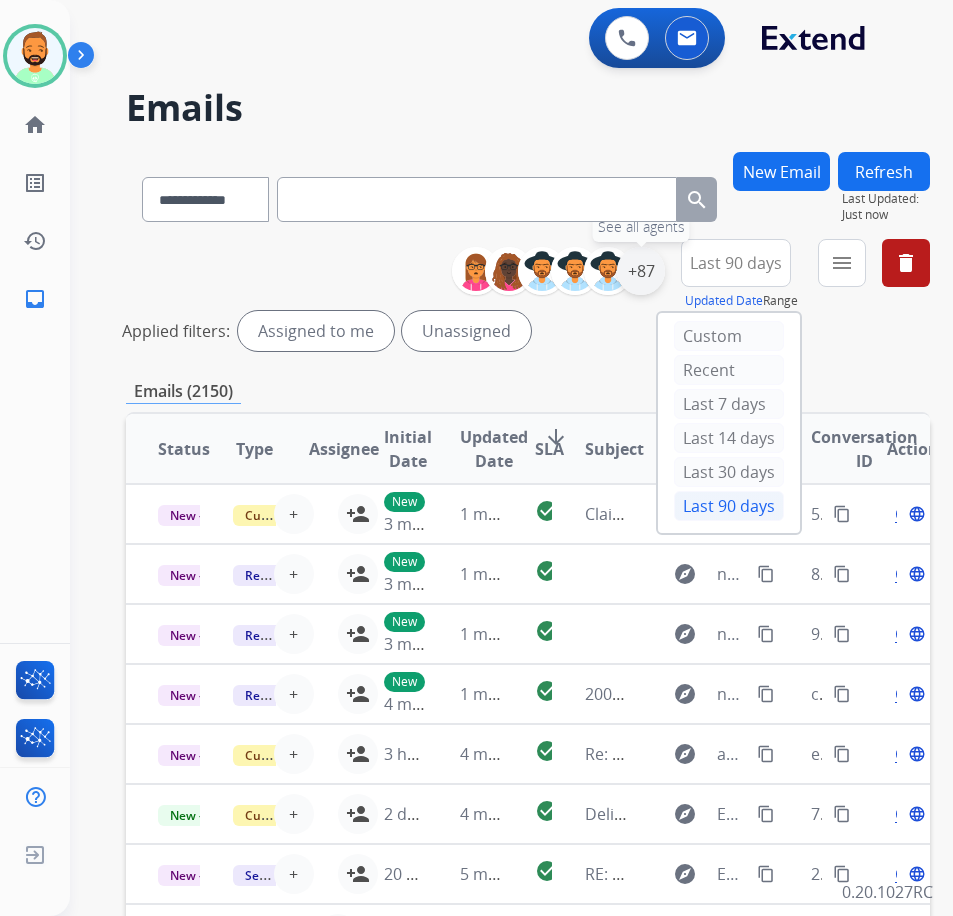 click on "+87" at bounding box center [641, 271] 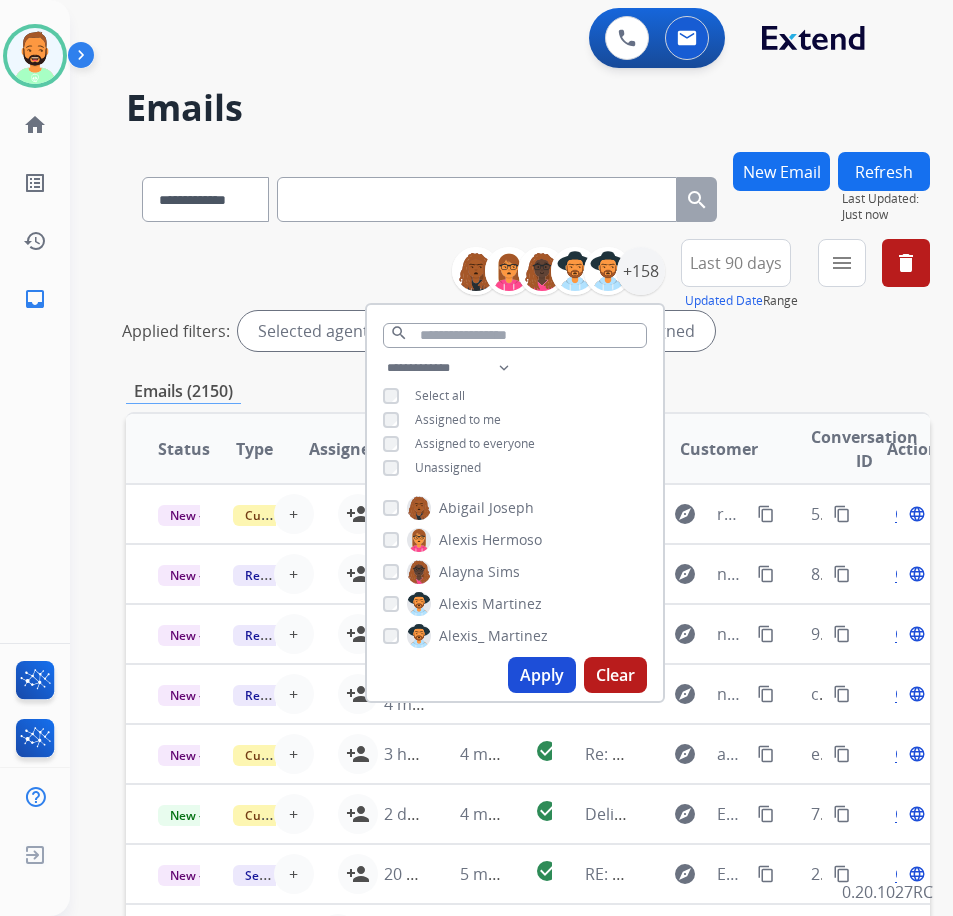 click on "Unassigned" at bounding box center [448, 467] 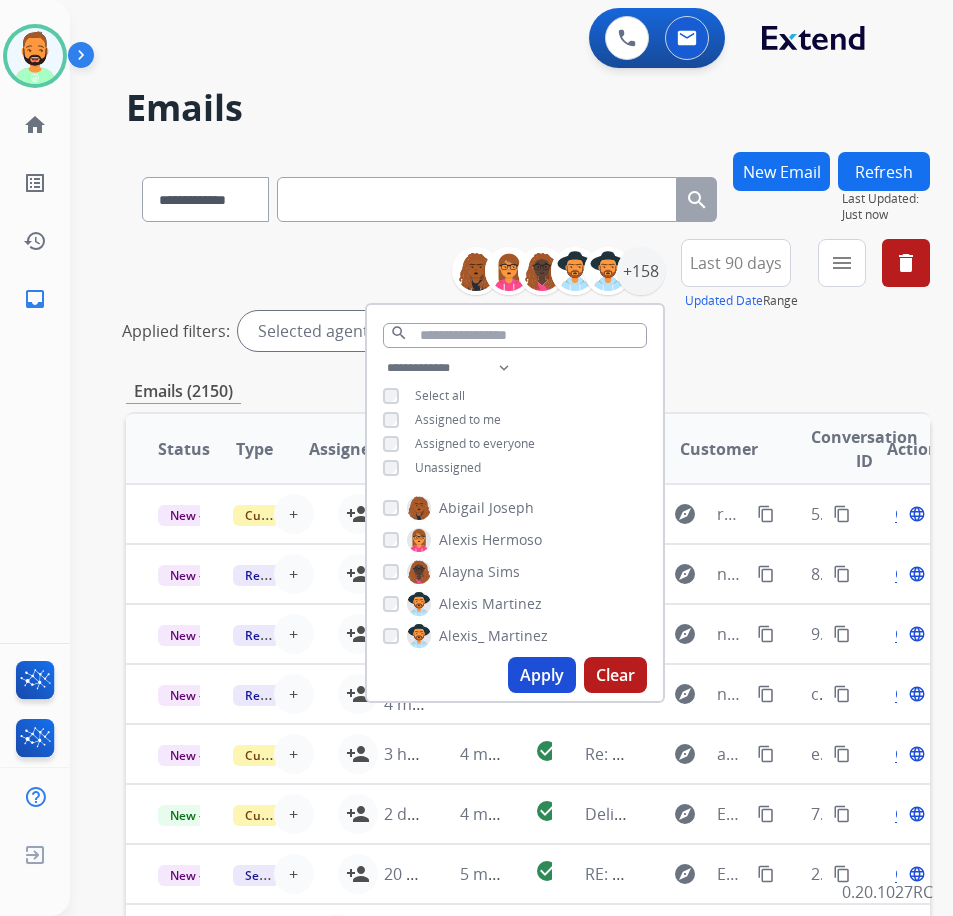 click on "Apply" at bounding box center [542, 675] 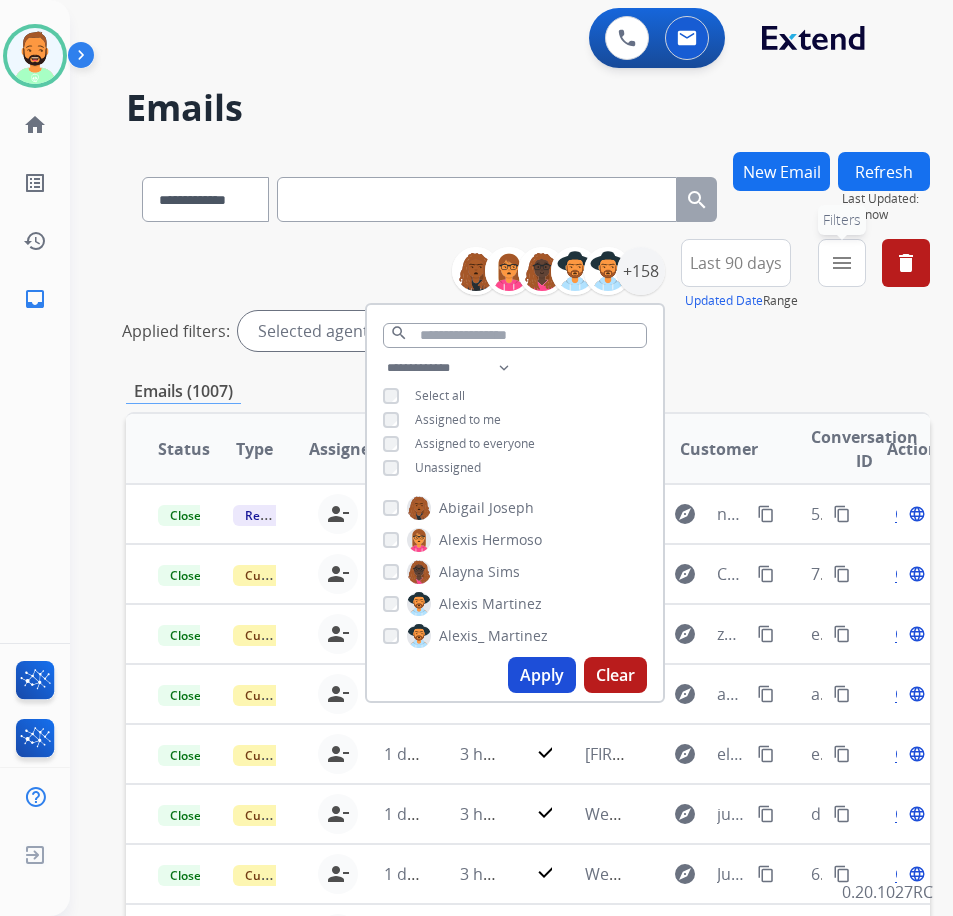 click on "menu  Filters" at bounding box center [842, 263] 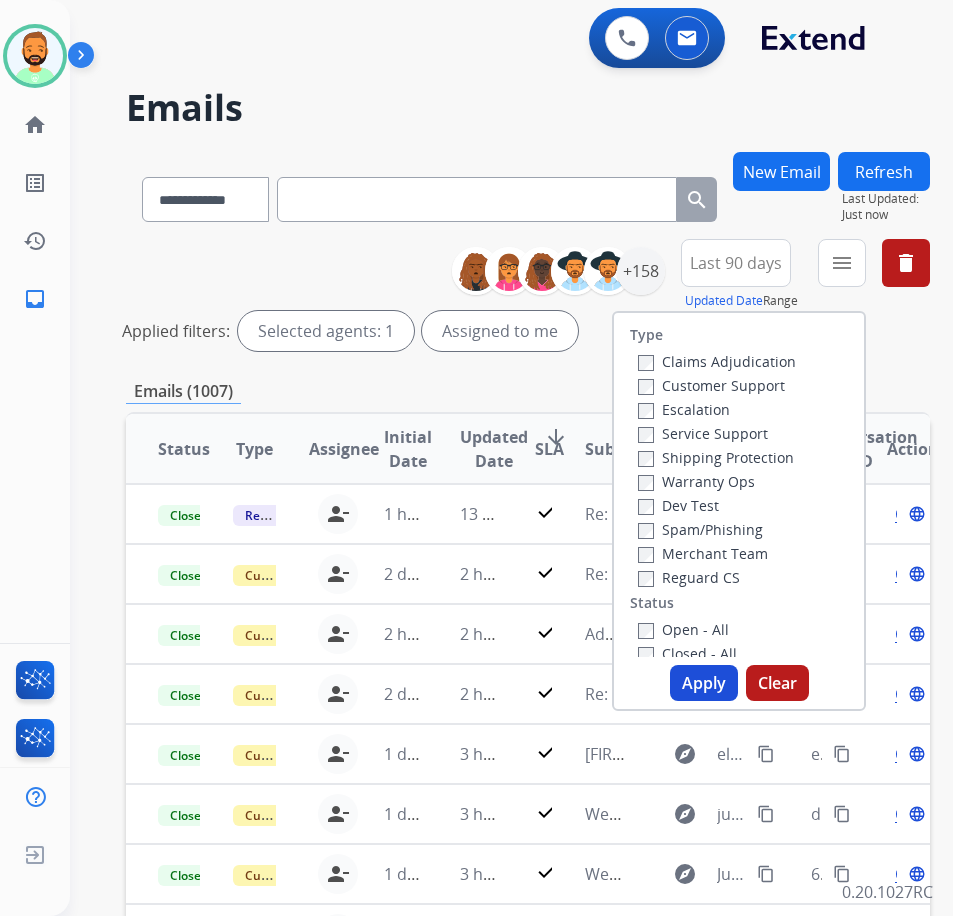 click on "Customer Support" at bounding box center [711, 385] 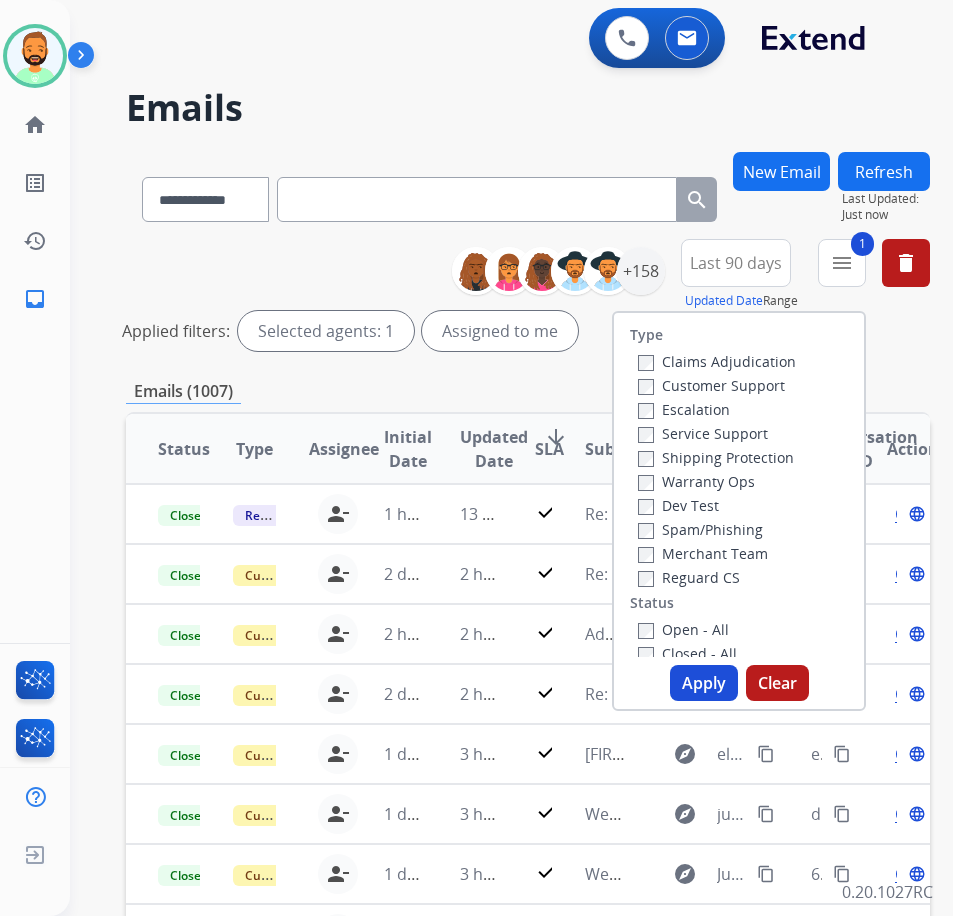 click on "Shipping Protection" at bounding box center [716, 457] 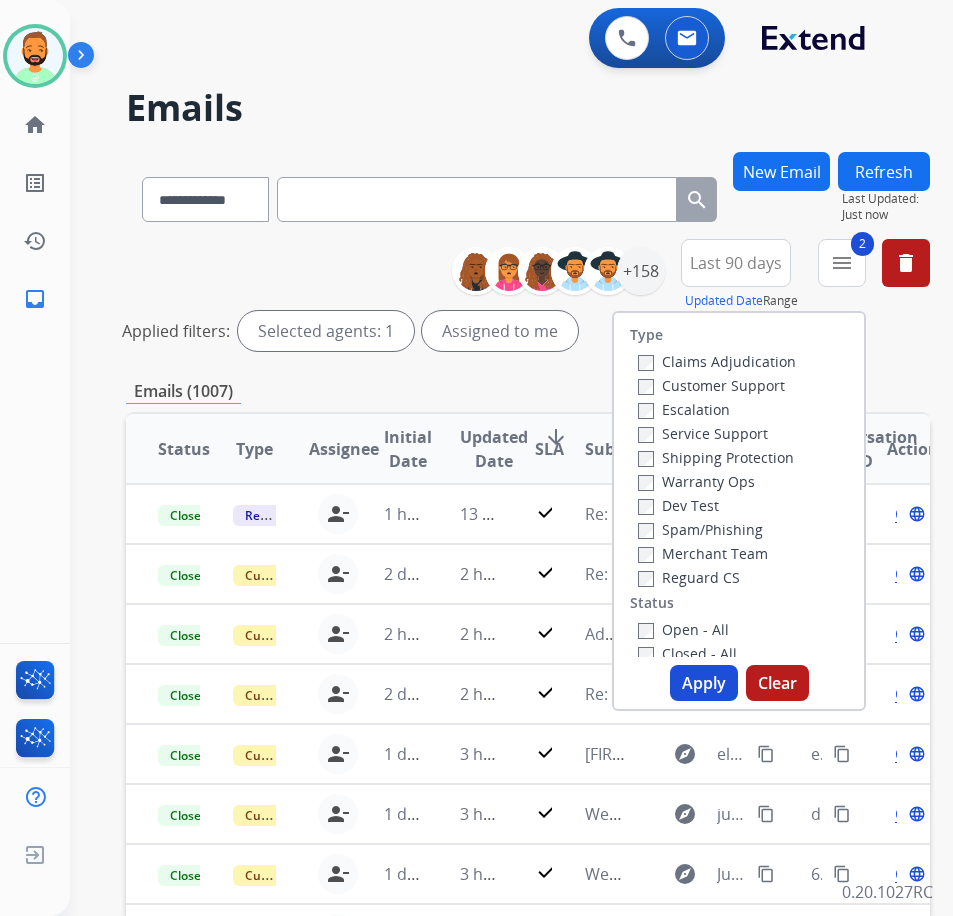 click on "Open - All" at bounding box center [683, 629] 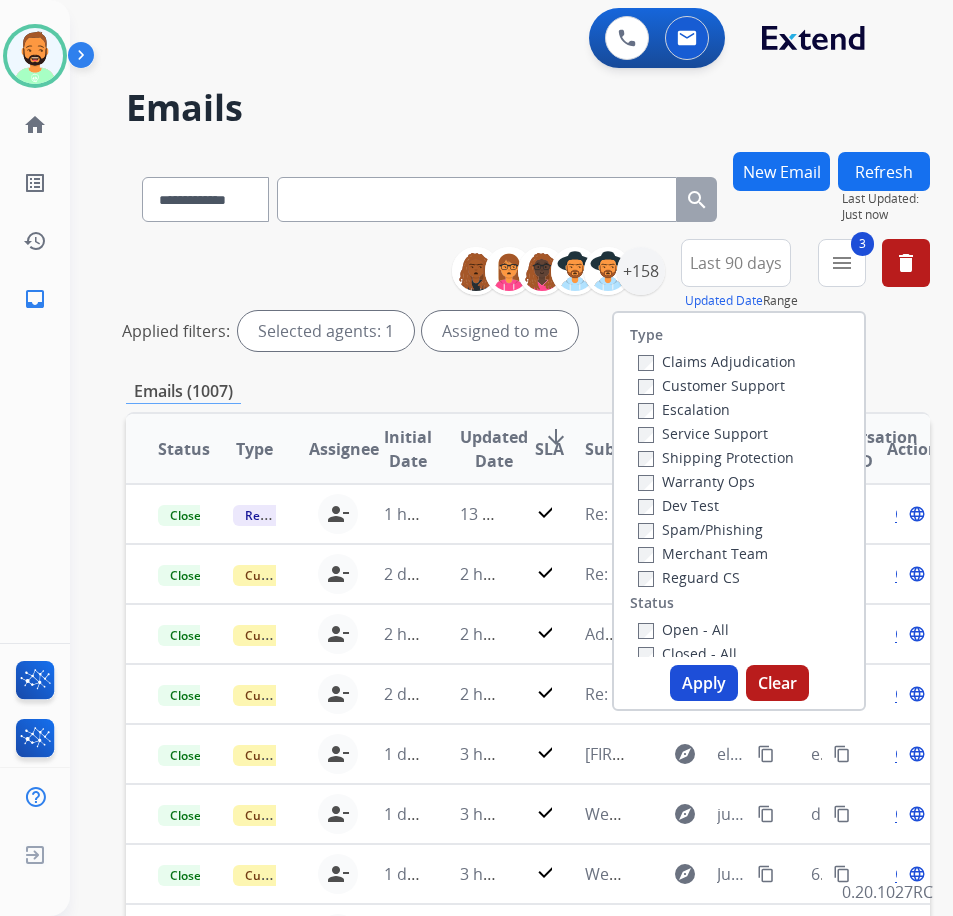 click on "Apply" at bounding box center [704, 683] 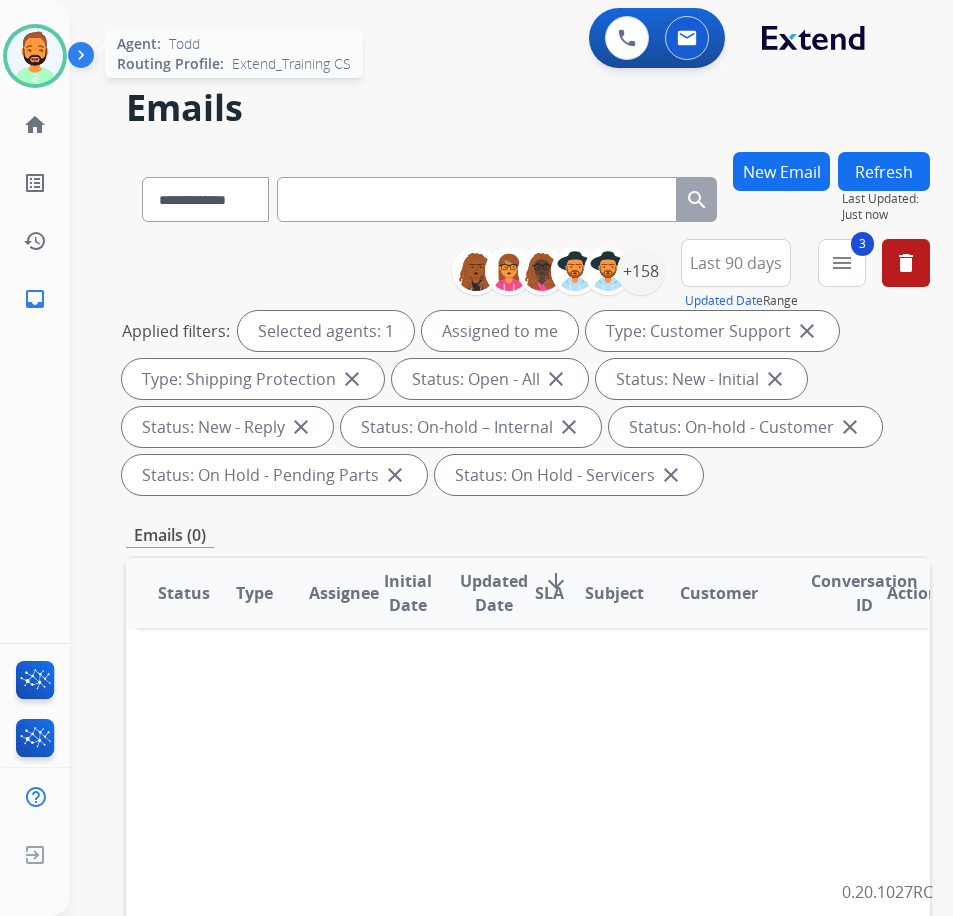 click at bounding box center (35, 56) 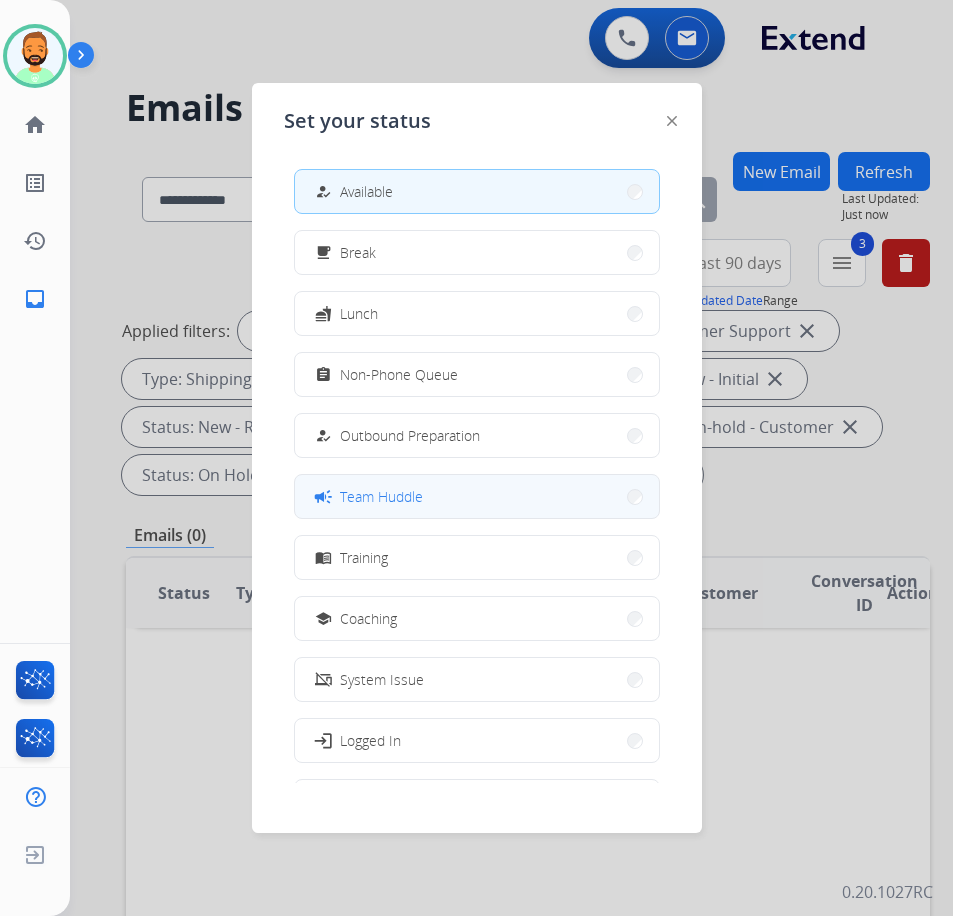 click on "Team Huddle" at bounding box center (381, 496) 